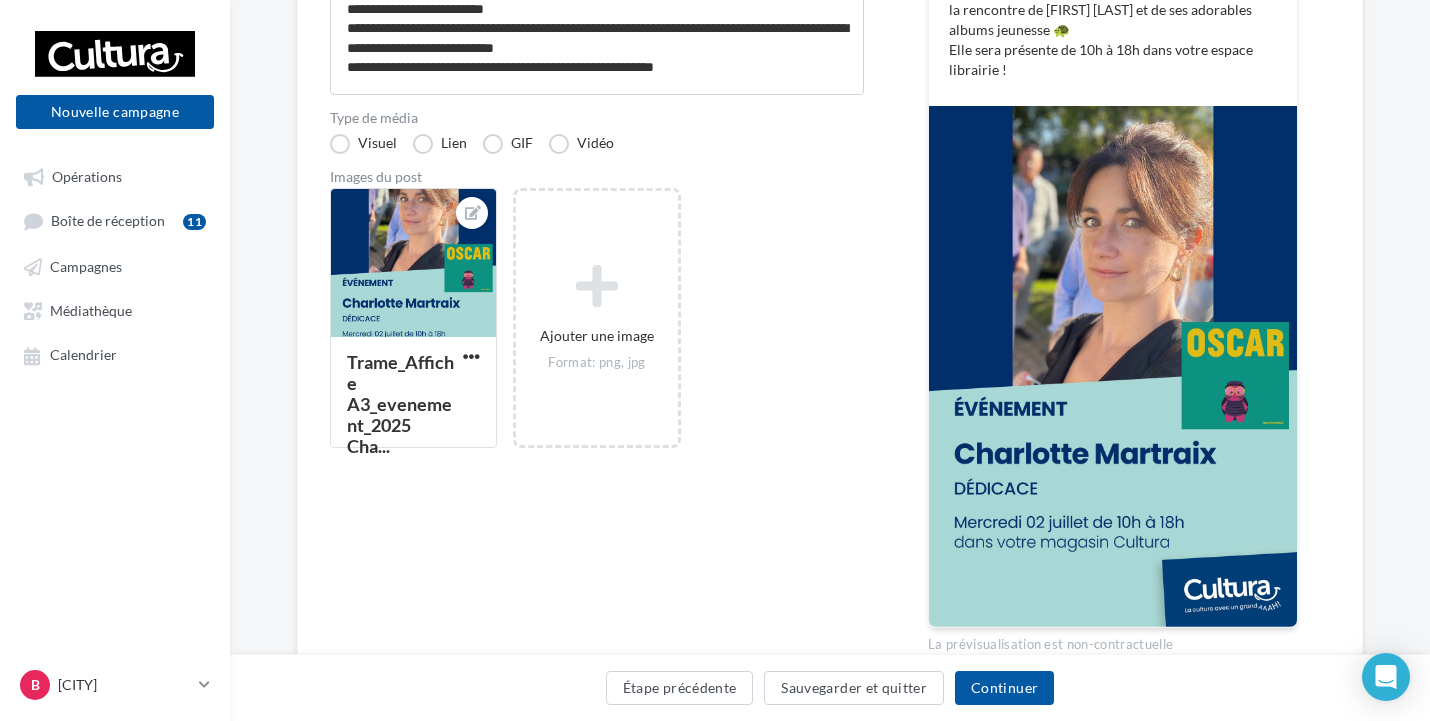 scroll, scrollTop: 471, scrollLeft: 0, axis: vertical 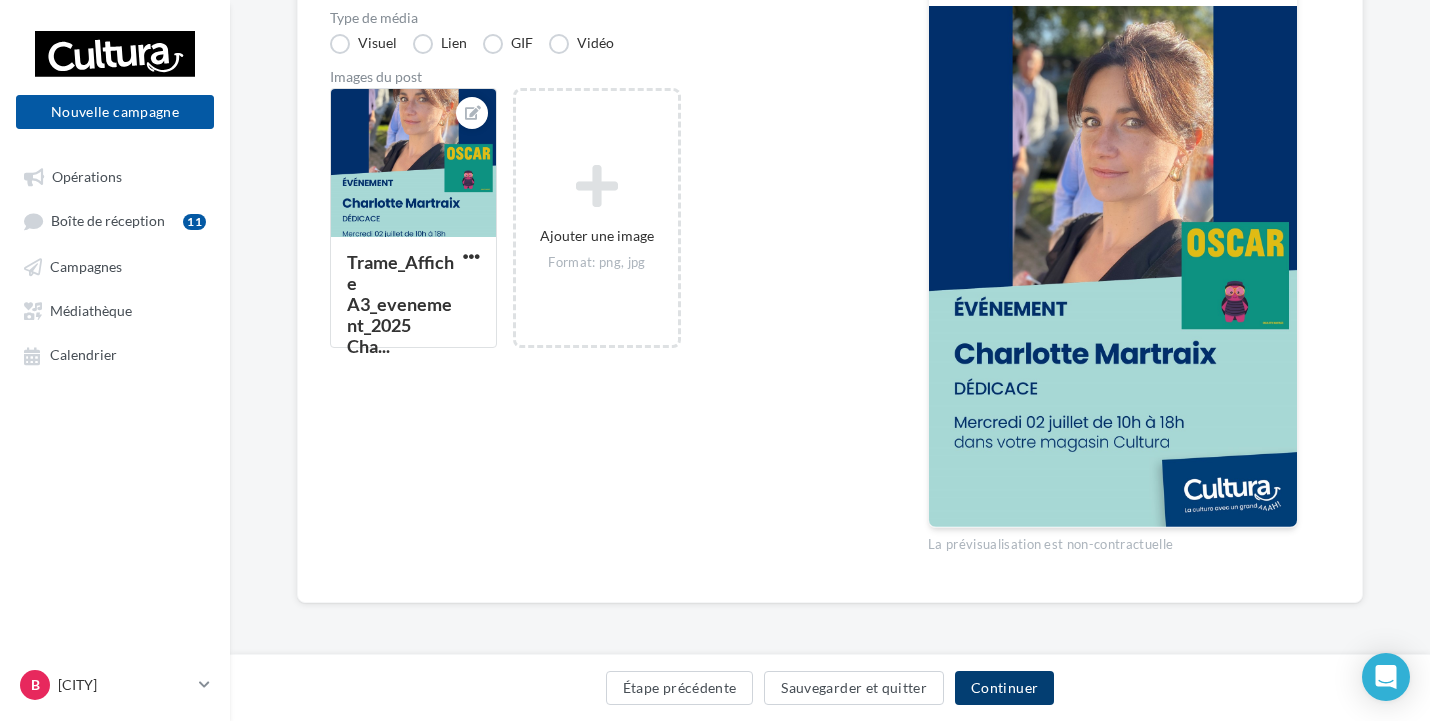 click on "Continuer" at bounding box center [1004, 688] 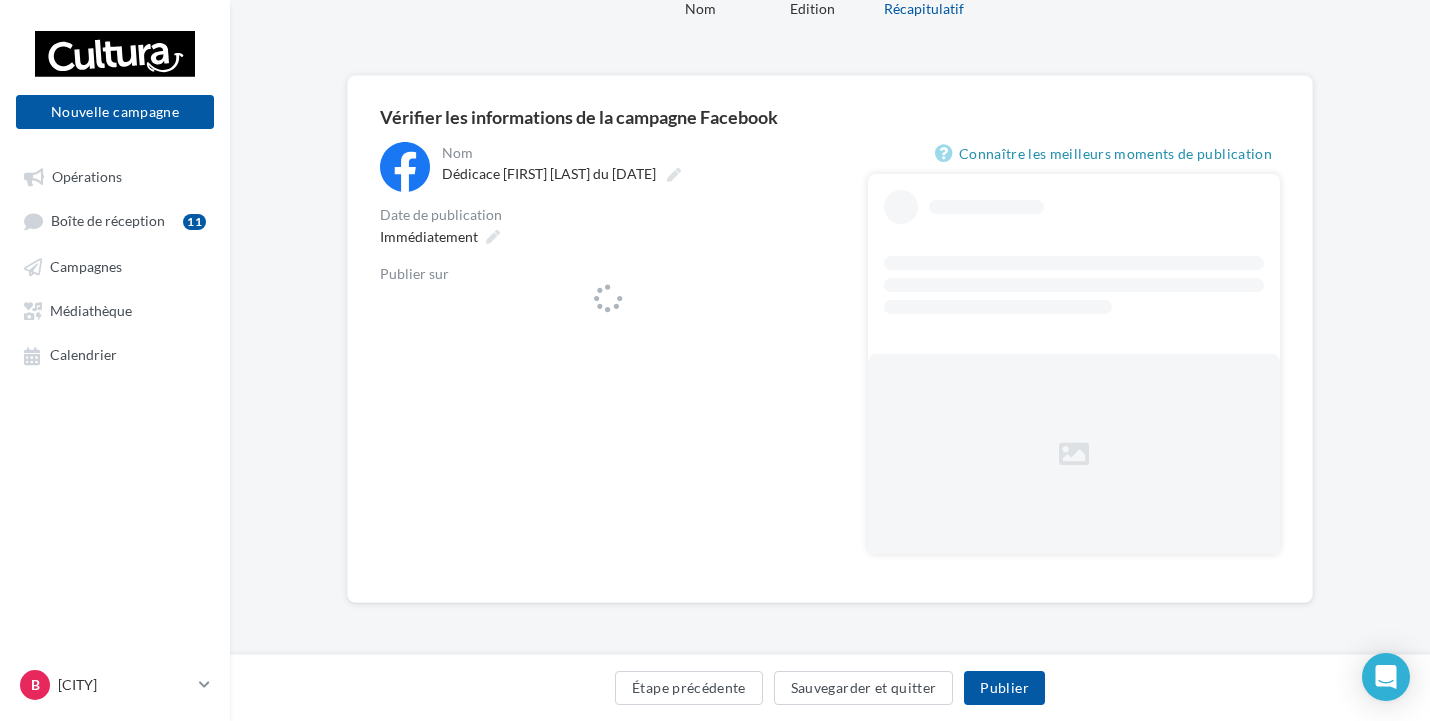 scroll, scrollTop: 0, scrollLeft: 0, axis: both 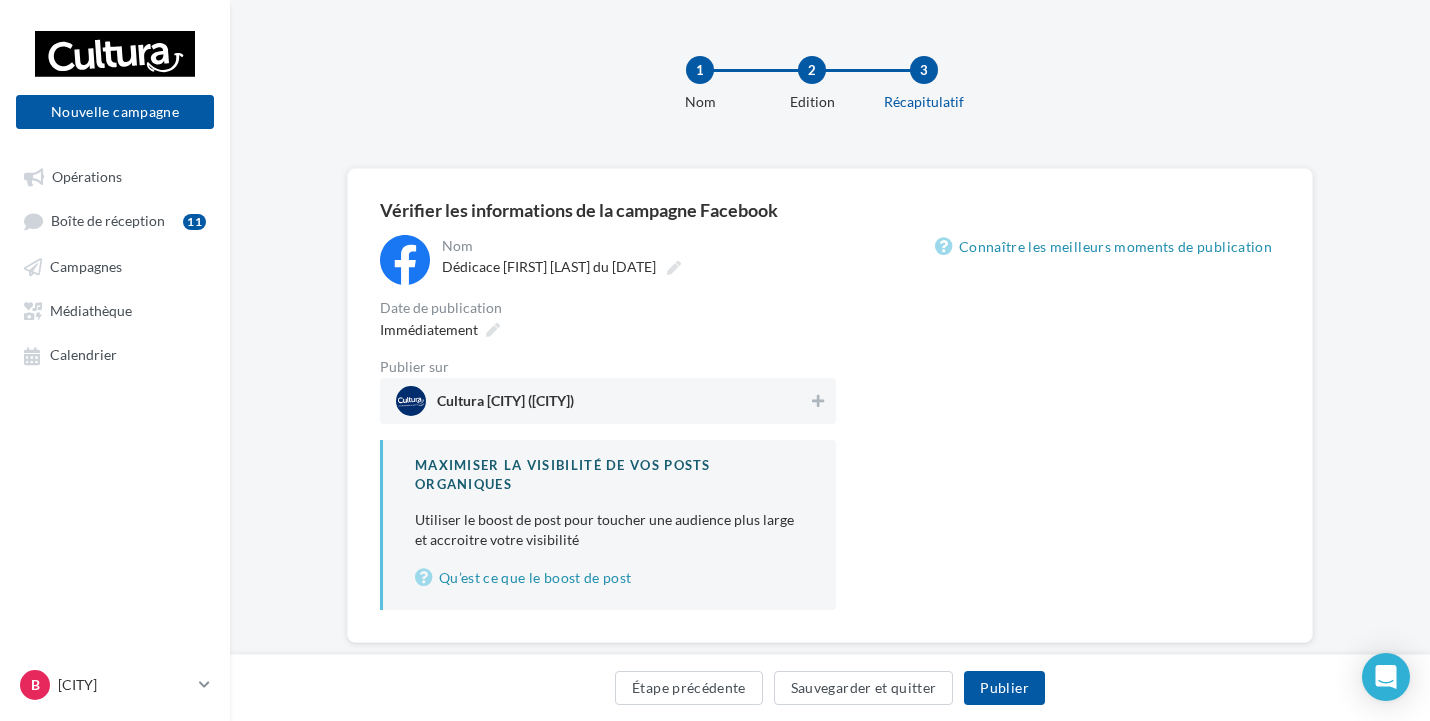 click on "Cultura Balma (Balma)" at bounding box center (545, 405) 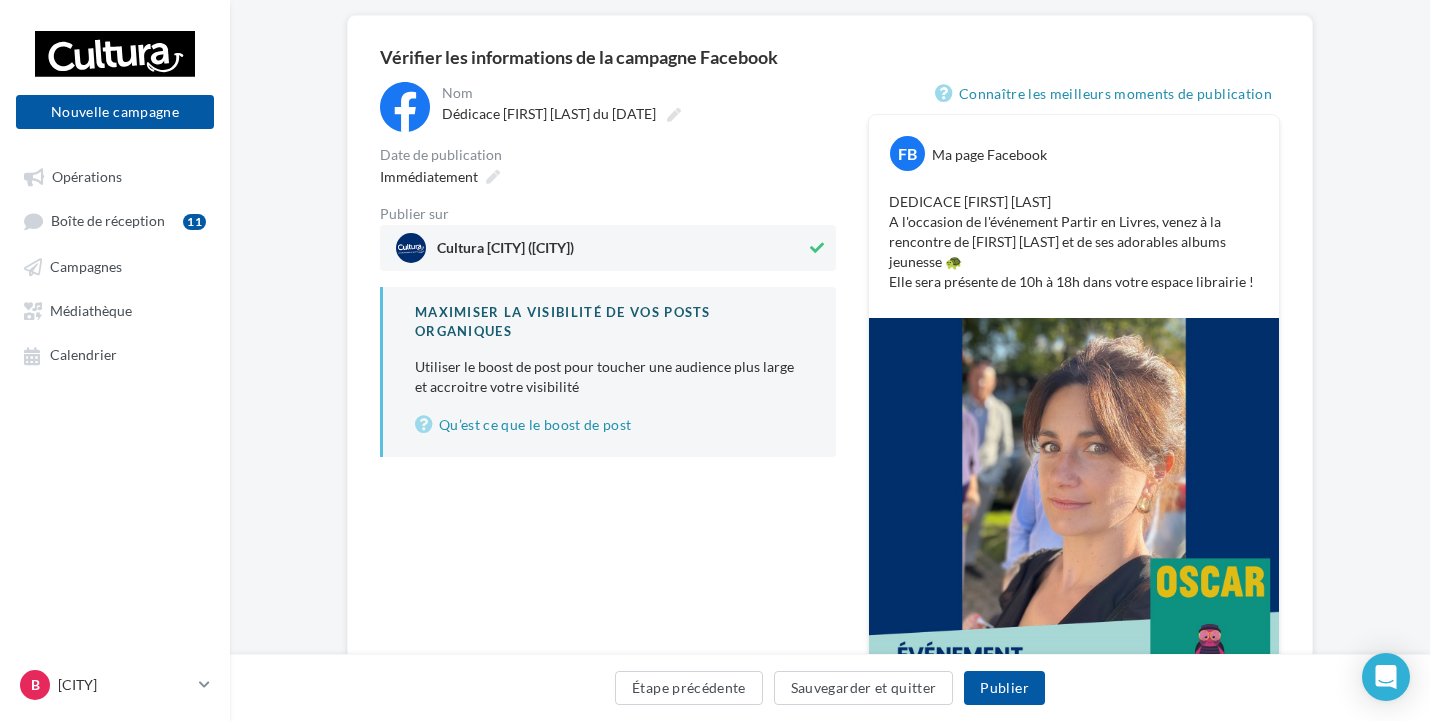 scroll, scrollTop: 100, scrollLeft: 0, axis: vertical 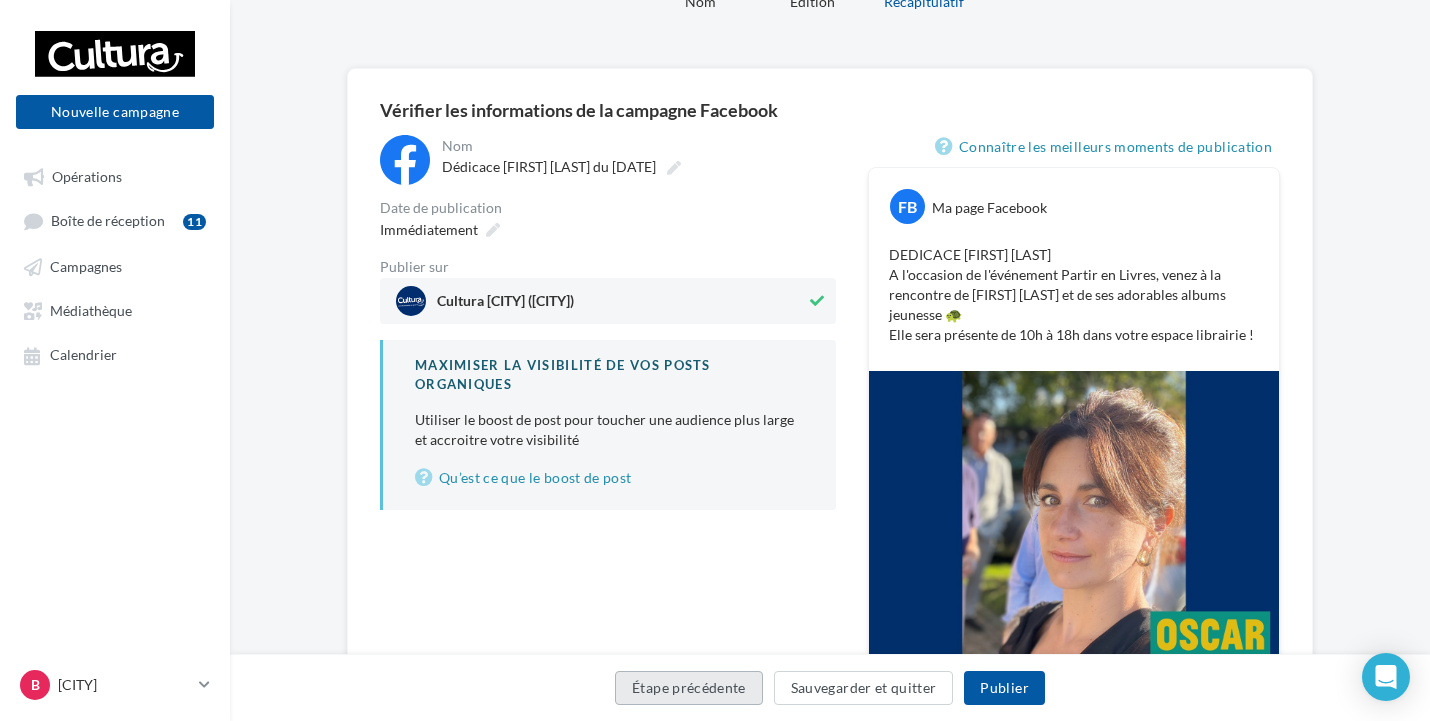 click on "Étape précédente" at bounding box center [689, 688] 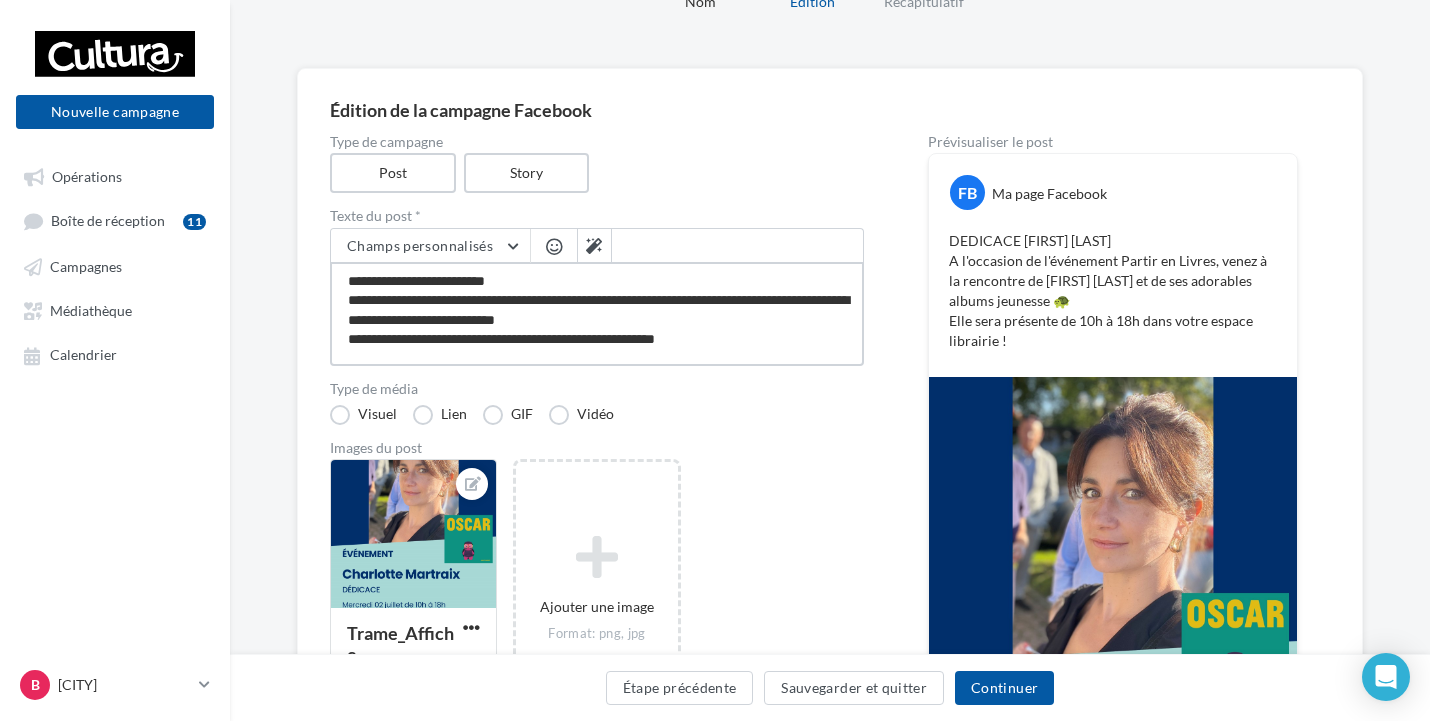 click on "**********" at bounding box center [597, 314] 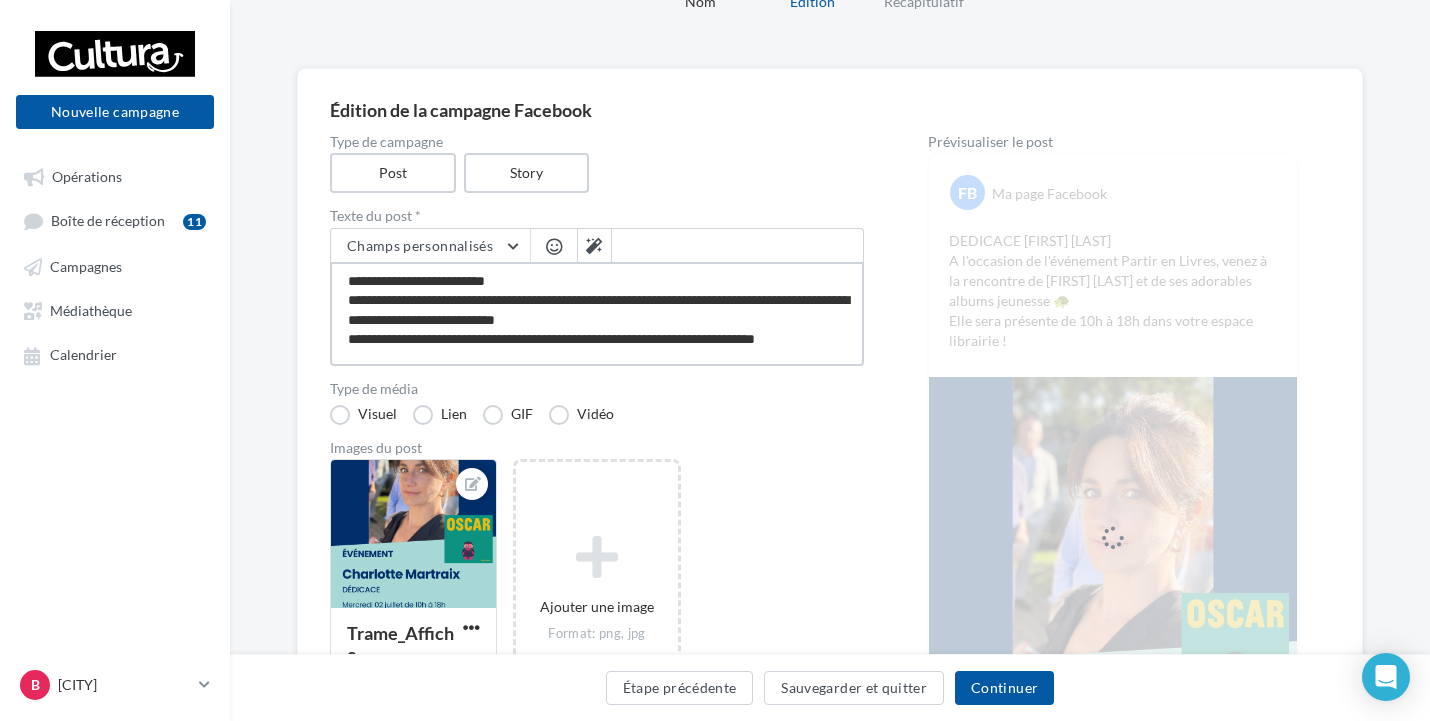click on "**********" at bounding box center (597, 314) 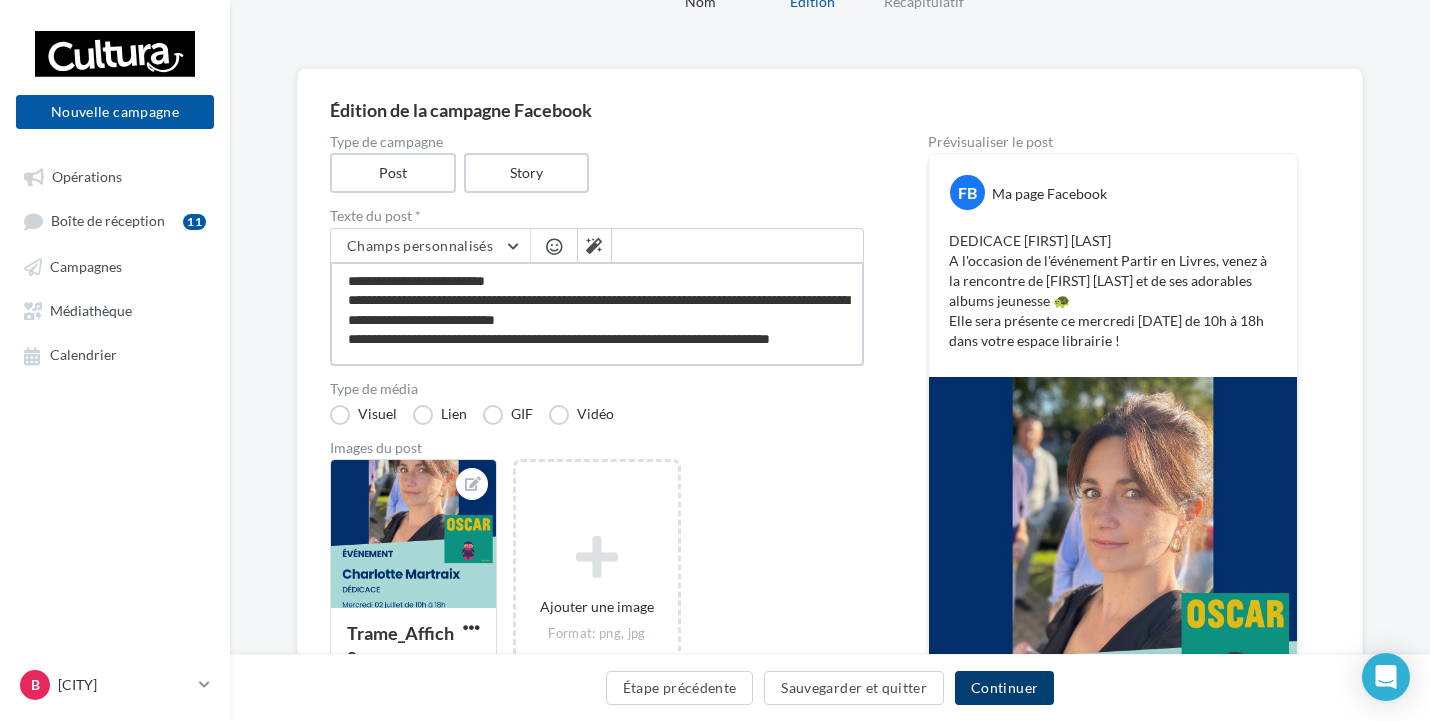 type on "**********" 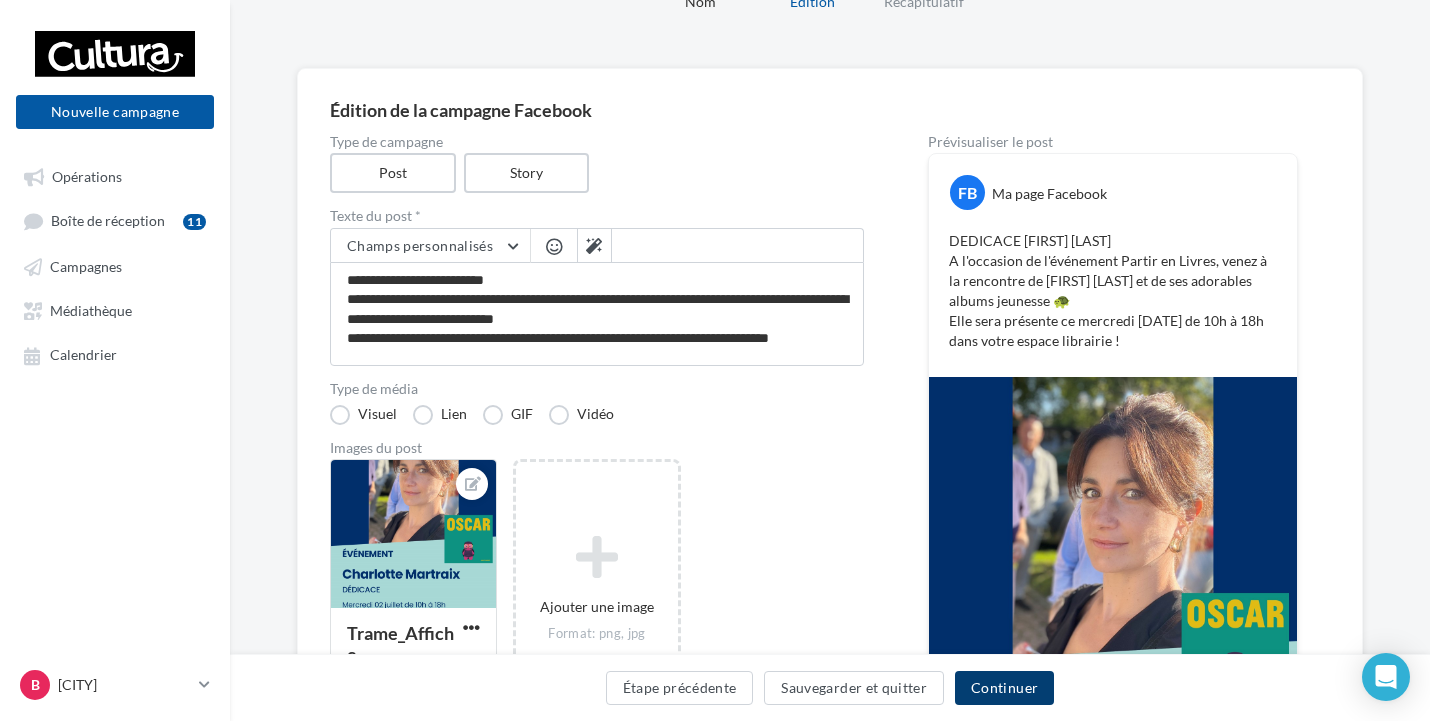 click on "Continuer" at bounding box center (1004, 688) 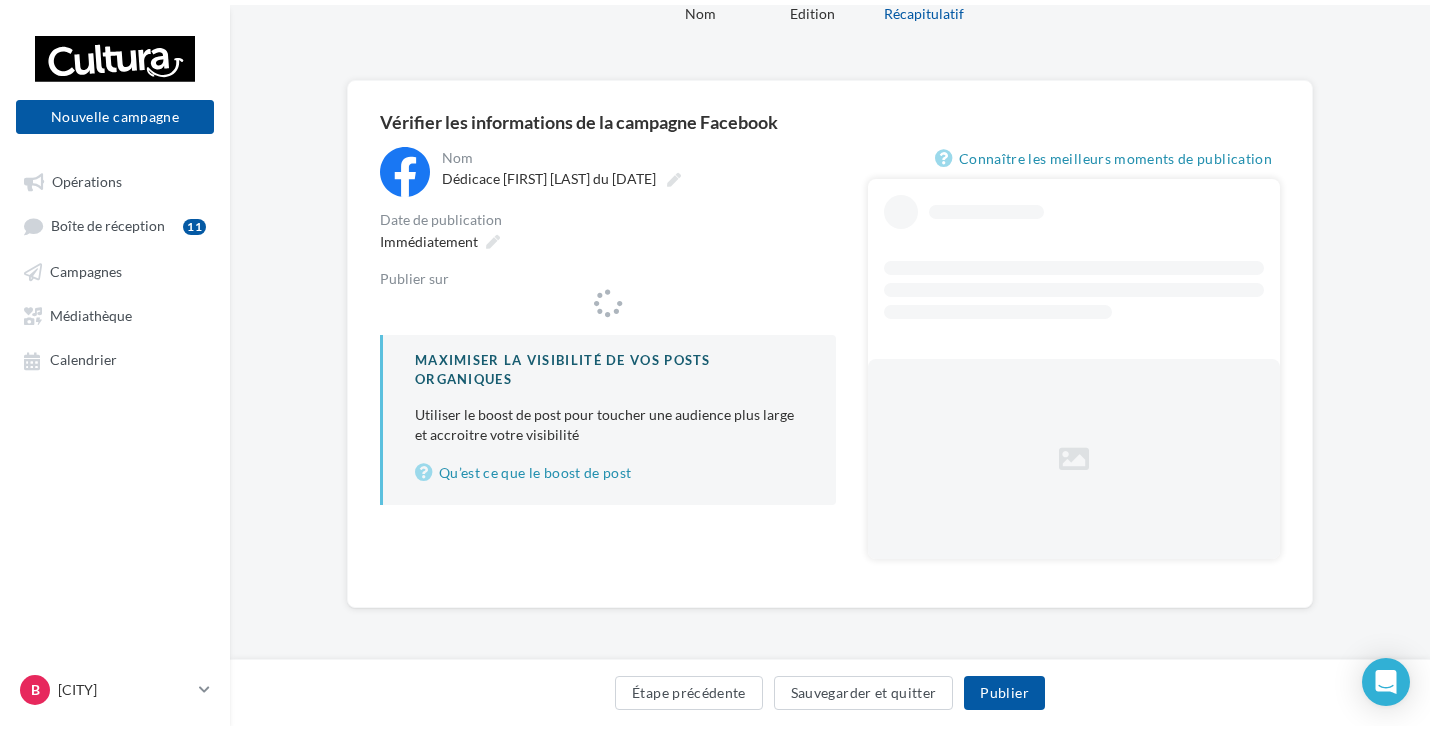 scroll, scrollTop: 0, scrollLeft: 0, axis: both 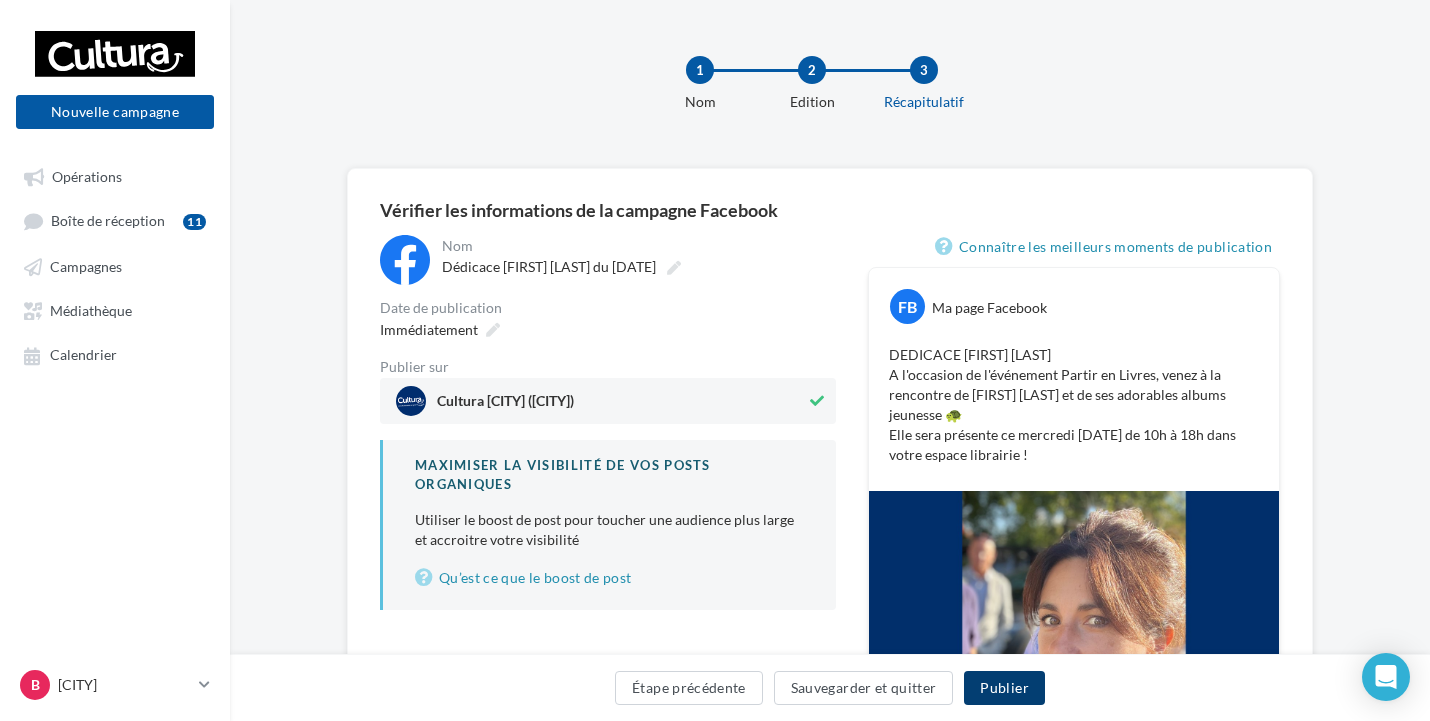 click on "Publier" at bounding box center [1004, 688] 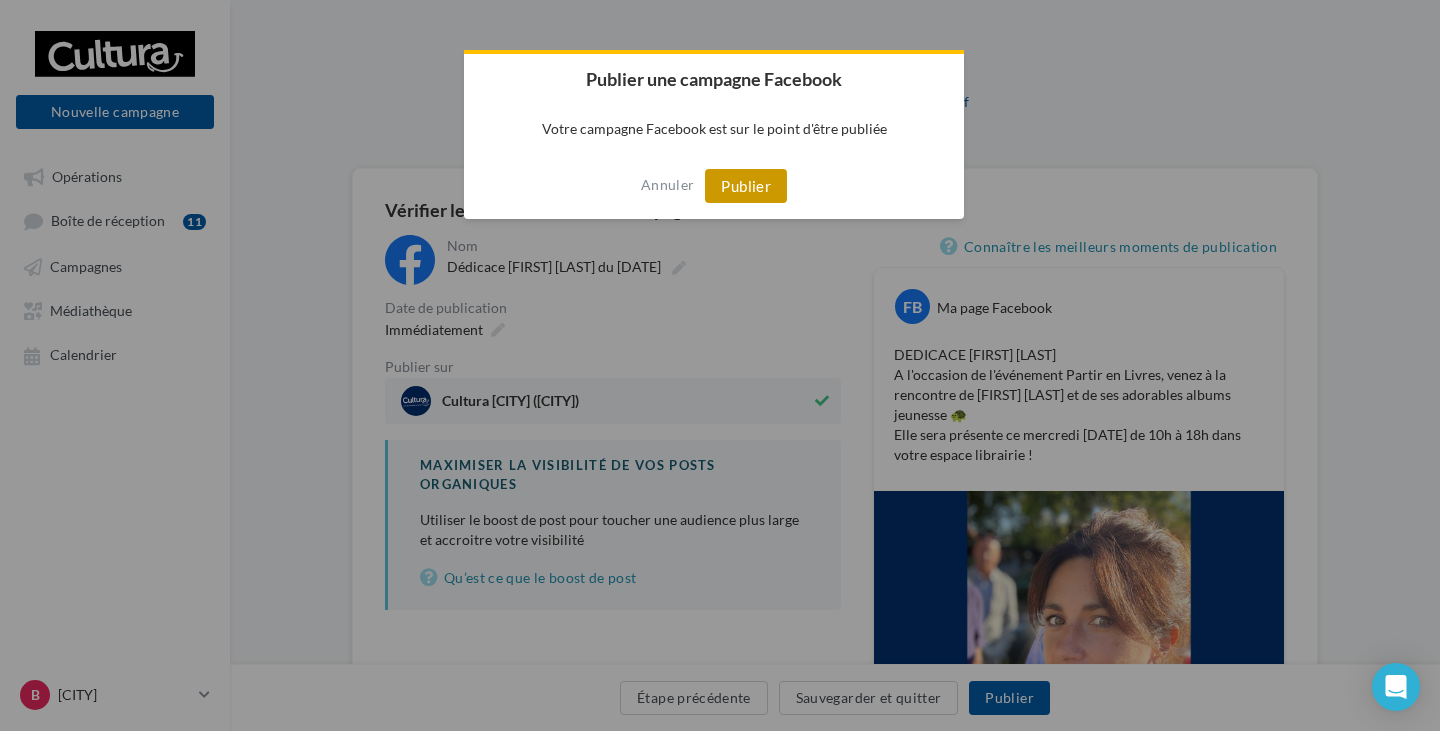 click on "Publier" at bounding box center (746, 186) 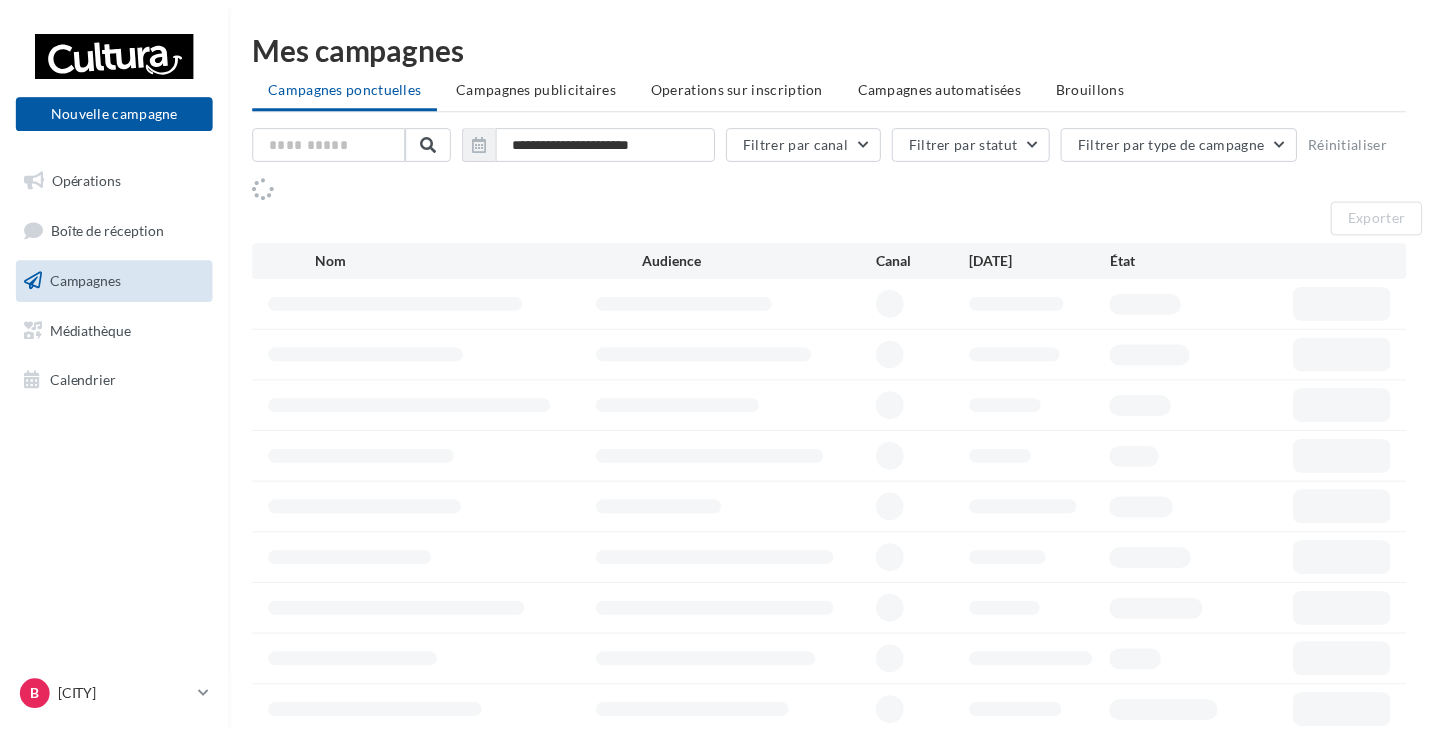scroll, scrollTop: 0, scrollLeft: 0, axis: both 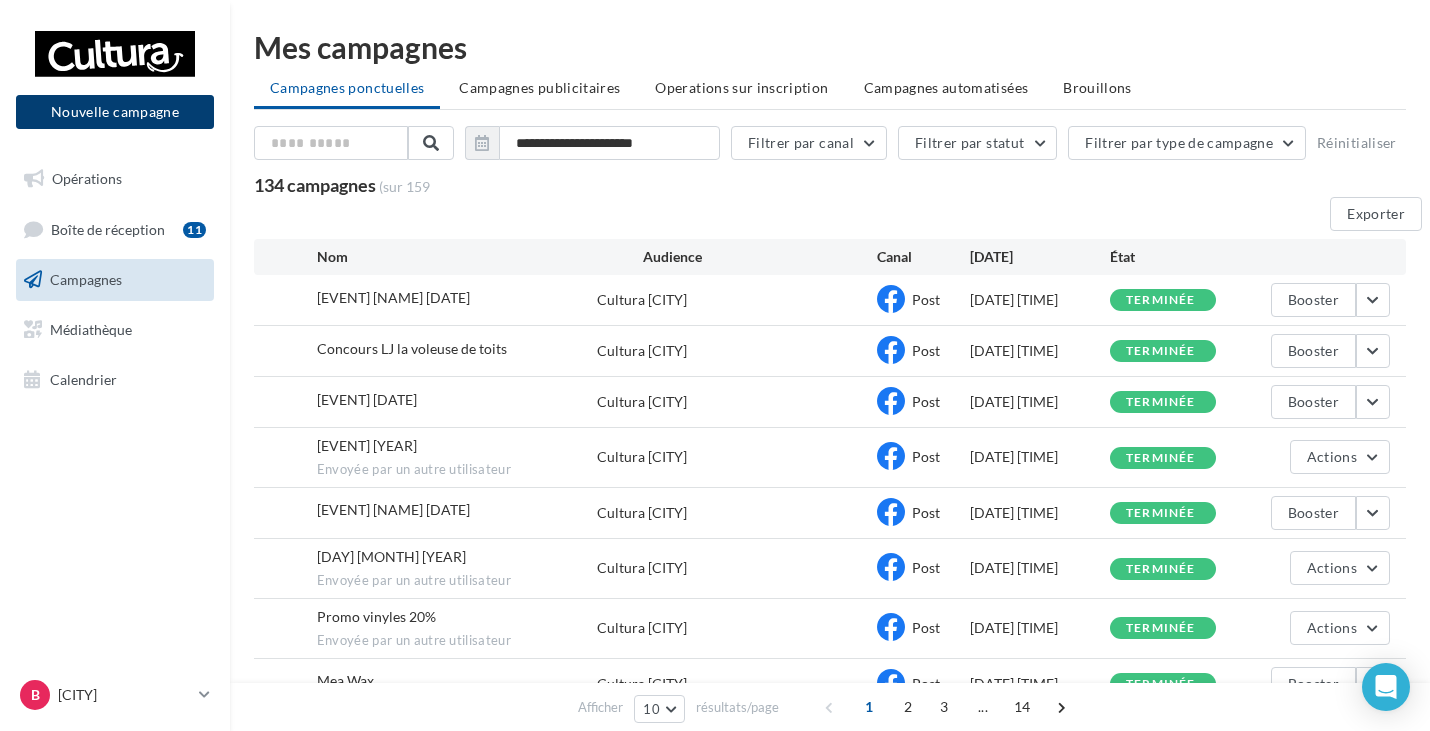 click on "Nouvelle campagne" at bounding box center [115, 112] 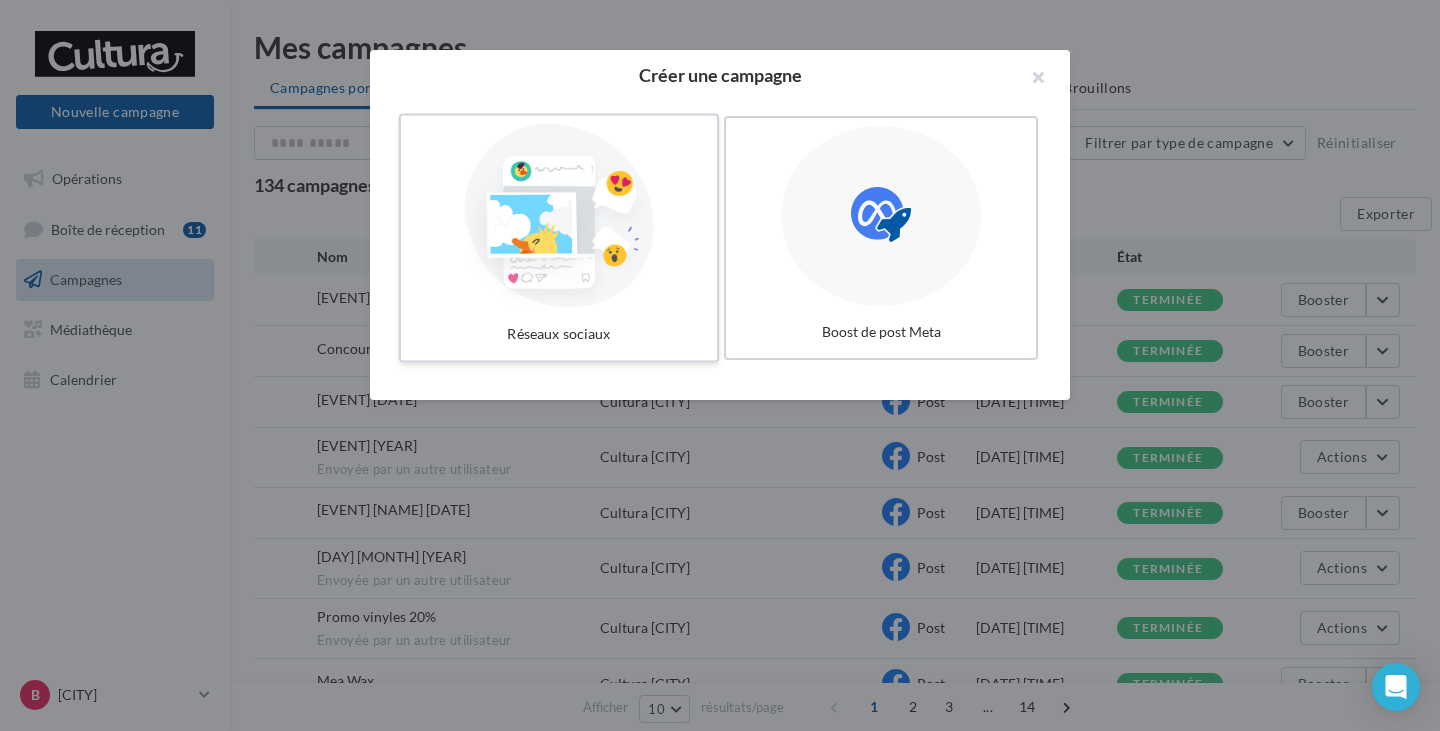 click on "Réseaux sociaux" at bounding box center (559, 238) 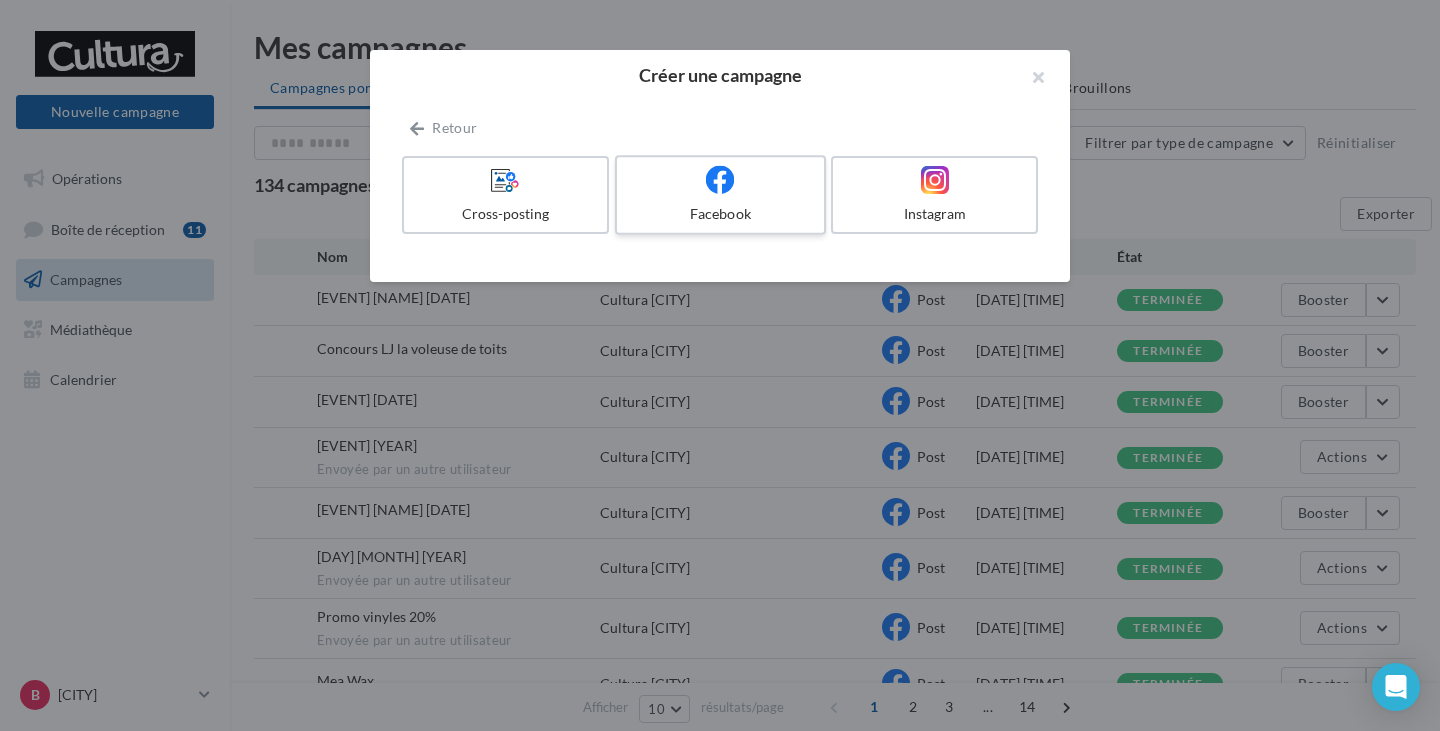 click on "Facebook" at bounding box center (720, 214) 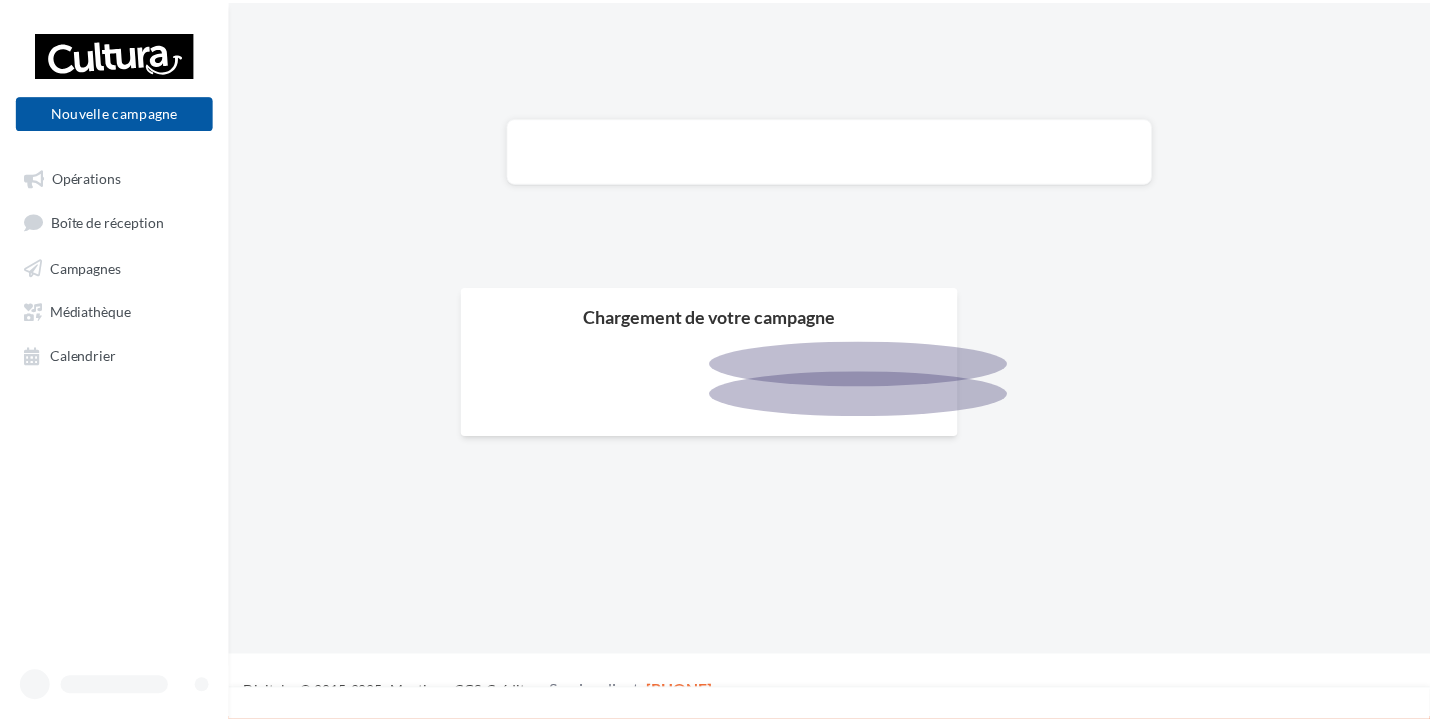 scroll, scrollTop: 0, scrollLeft: 0, axis: both 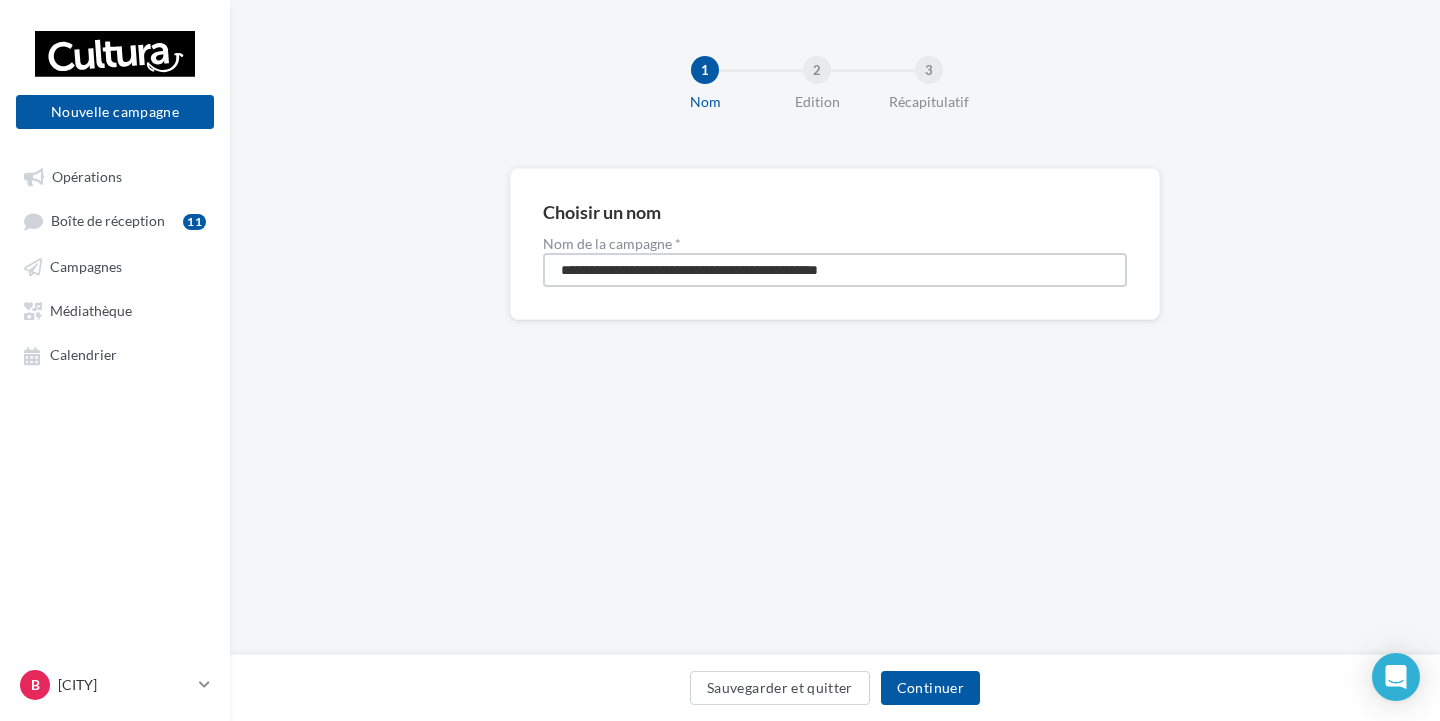 click on "**********" at bounding box center [835, 270] 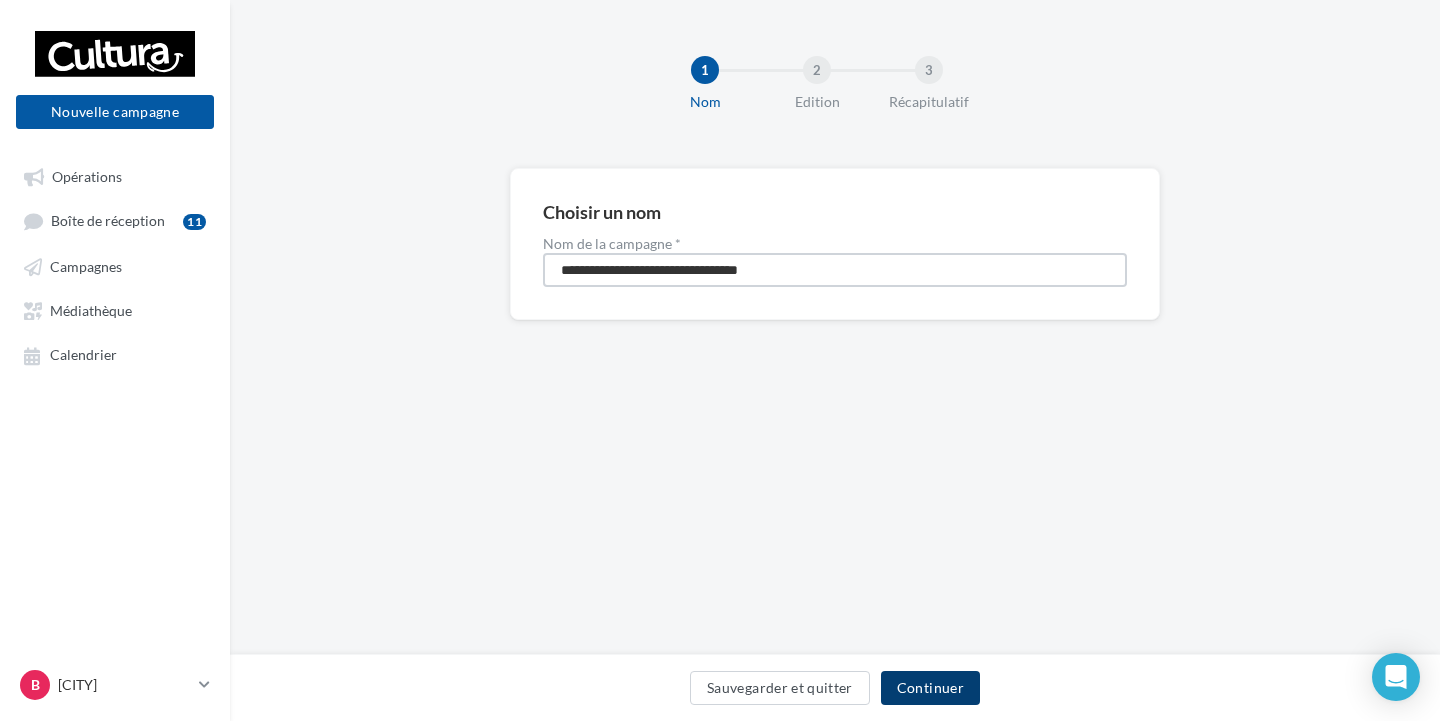 type on "**********" 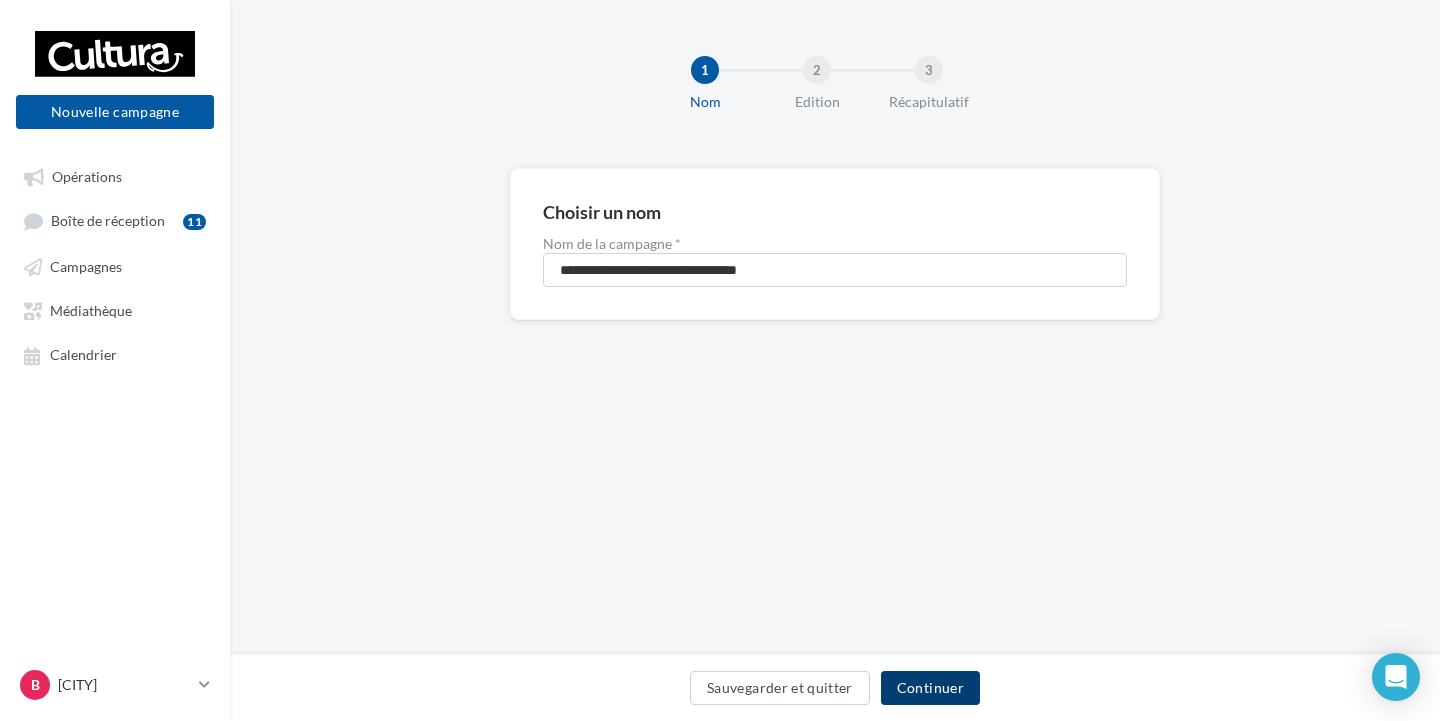 click on "Continuer" at bounding box center [930, 688] 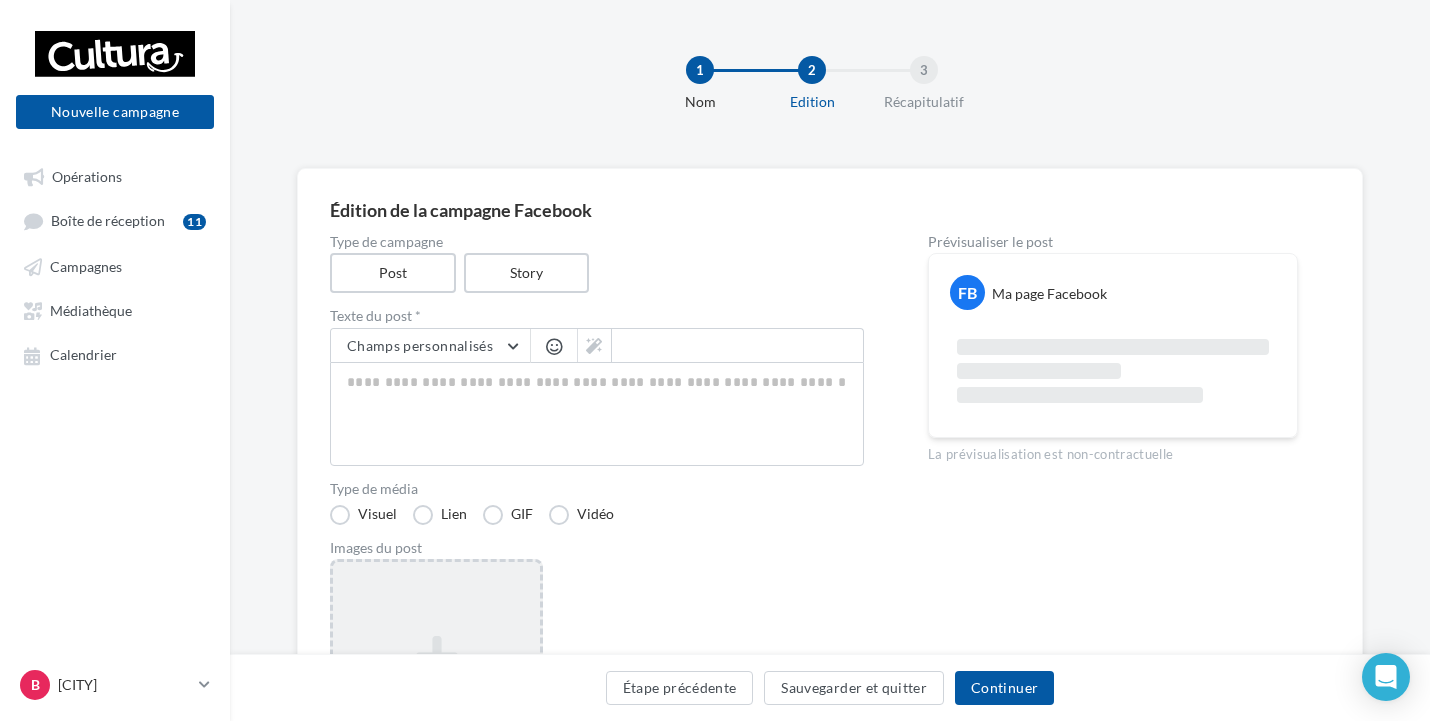 click on "Ajouter une image     Format: png, jpg" at bounding box center [436, 689] 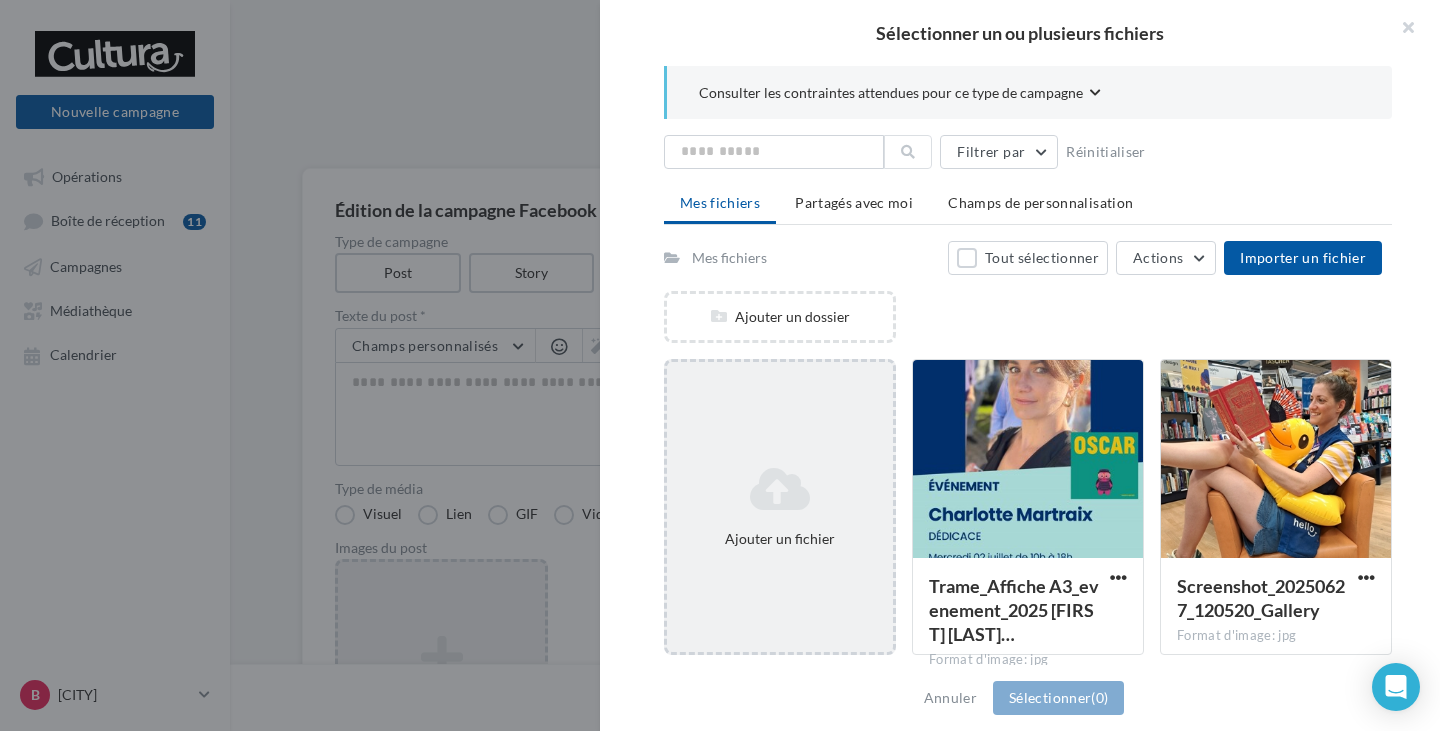 click on "Ajouter un fichier" at bounding box center [780, 317] 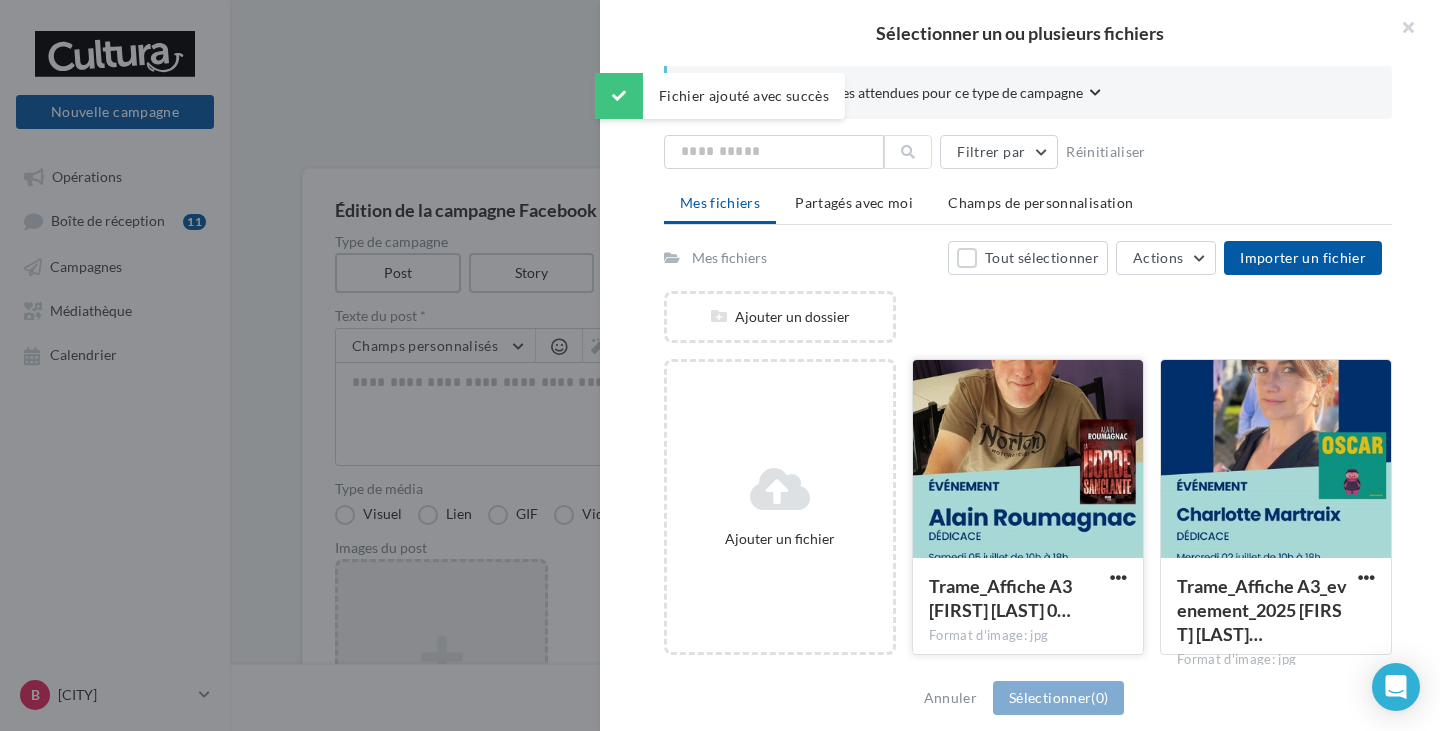 click at bounding box center [1028, 460] 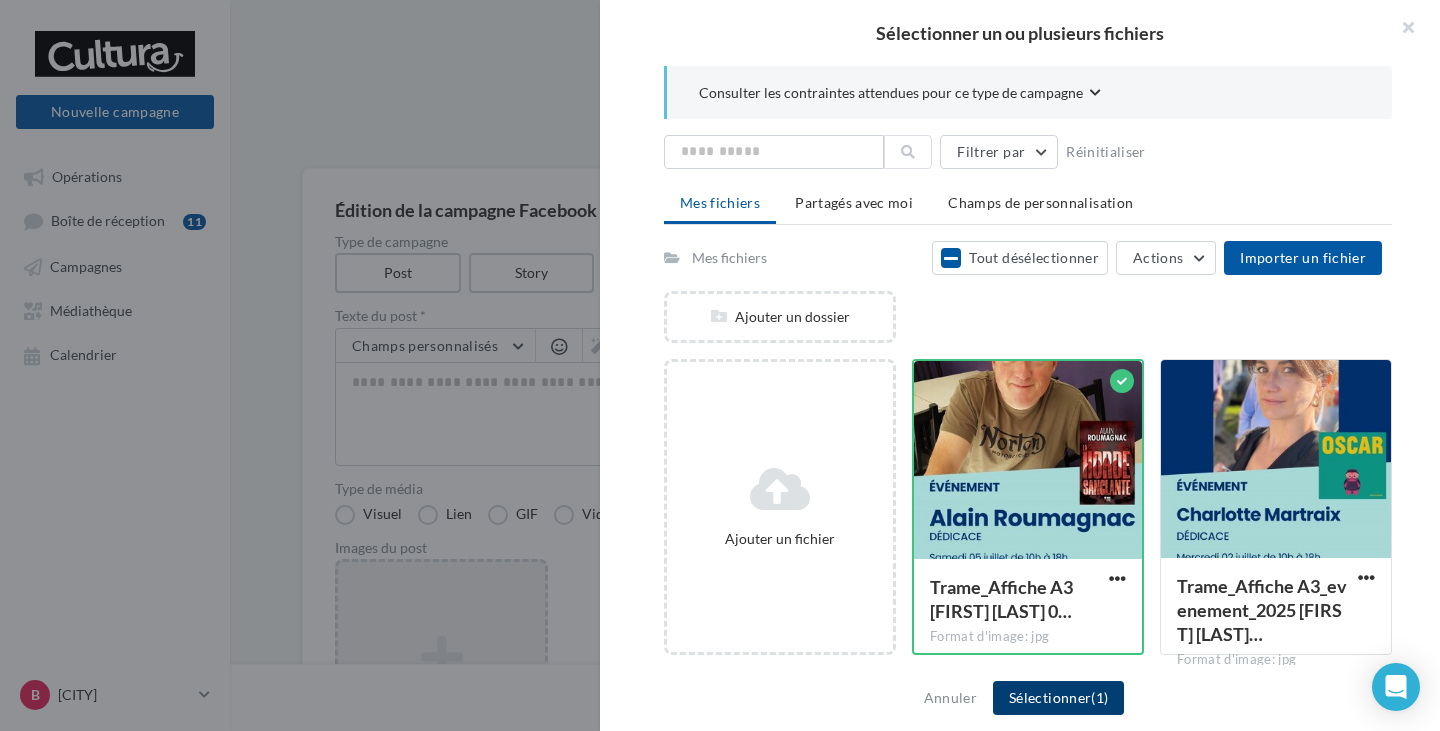click on "Sélectionner   (1)" at bounding box center [1058, 698] 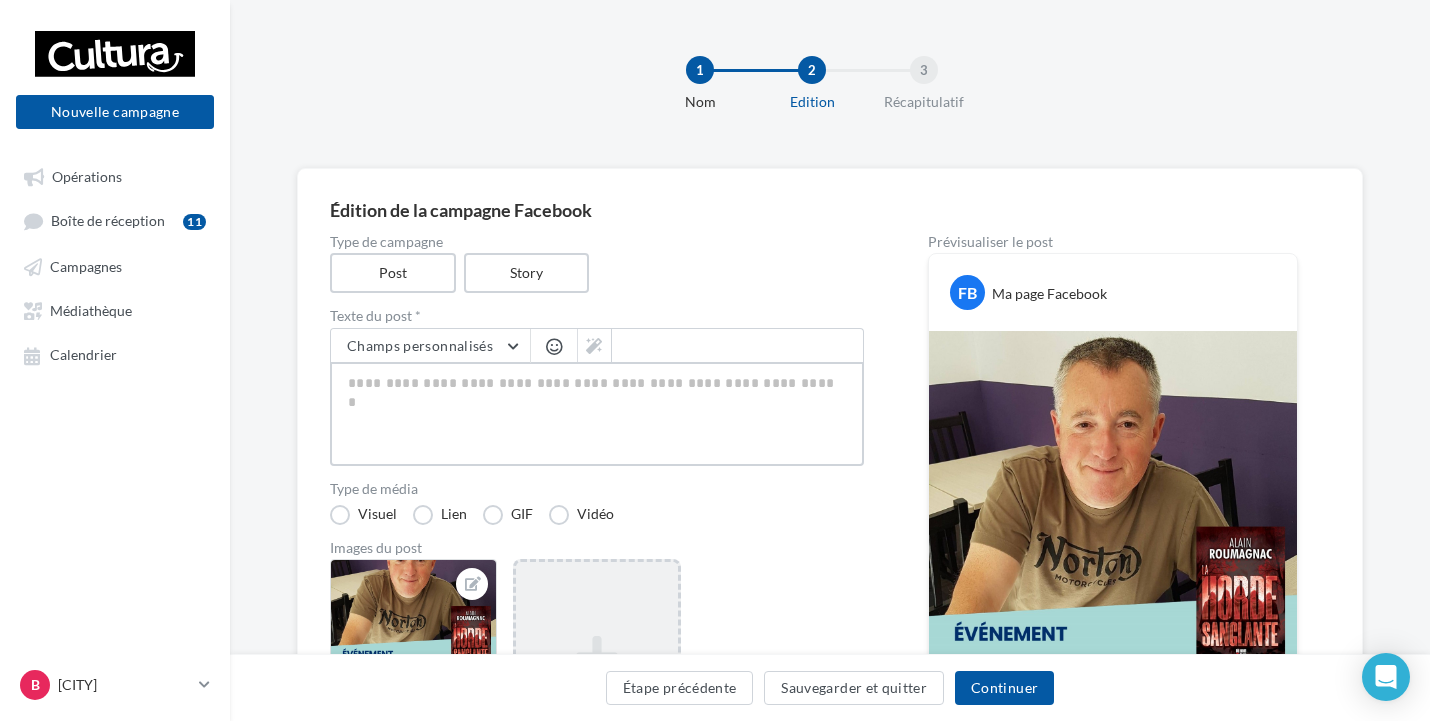 click at bounding box center (597, 414) 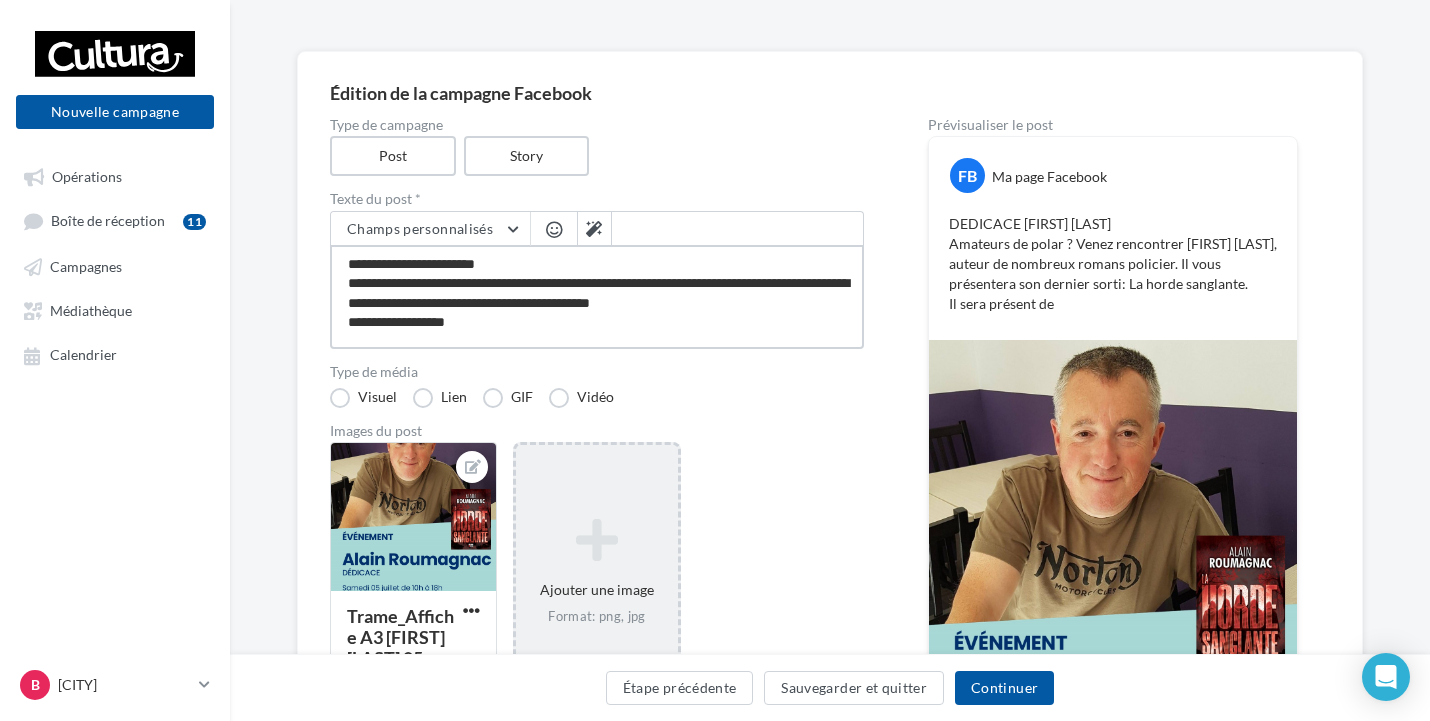 scroll, scrollTop: 100, scrollLeft: 0, axis: vertical 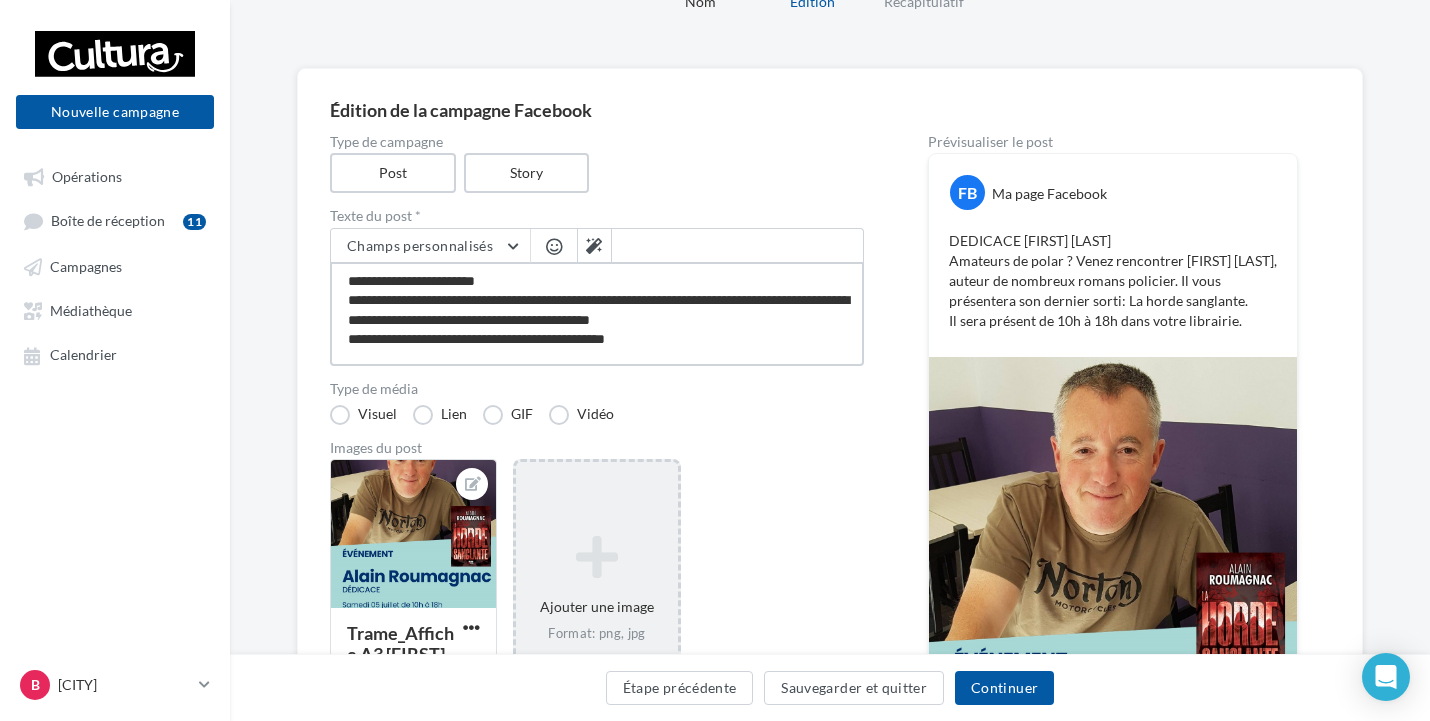 click on "**********" at bounding box center [597, 314] 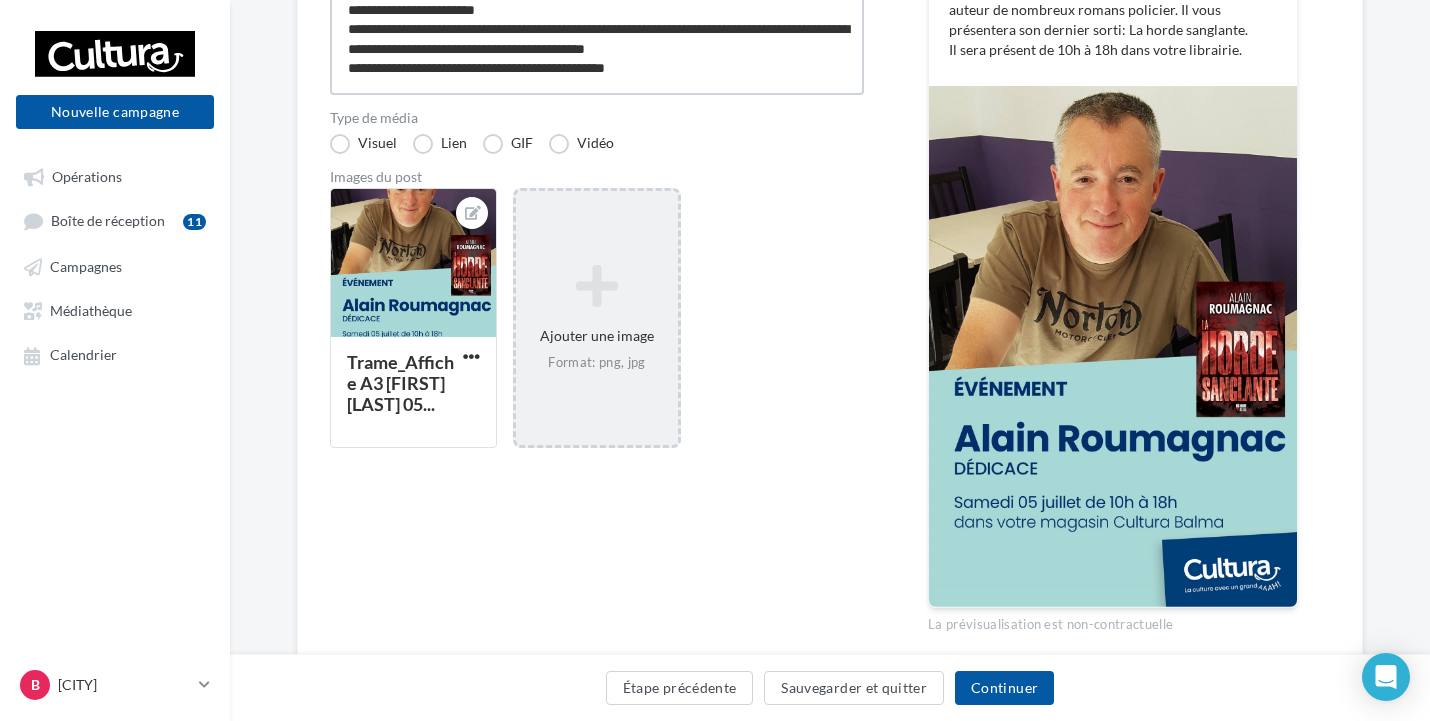 scroll, scrollTop: 451, scrollLeft: 0, axis: vertical 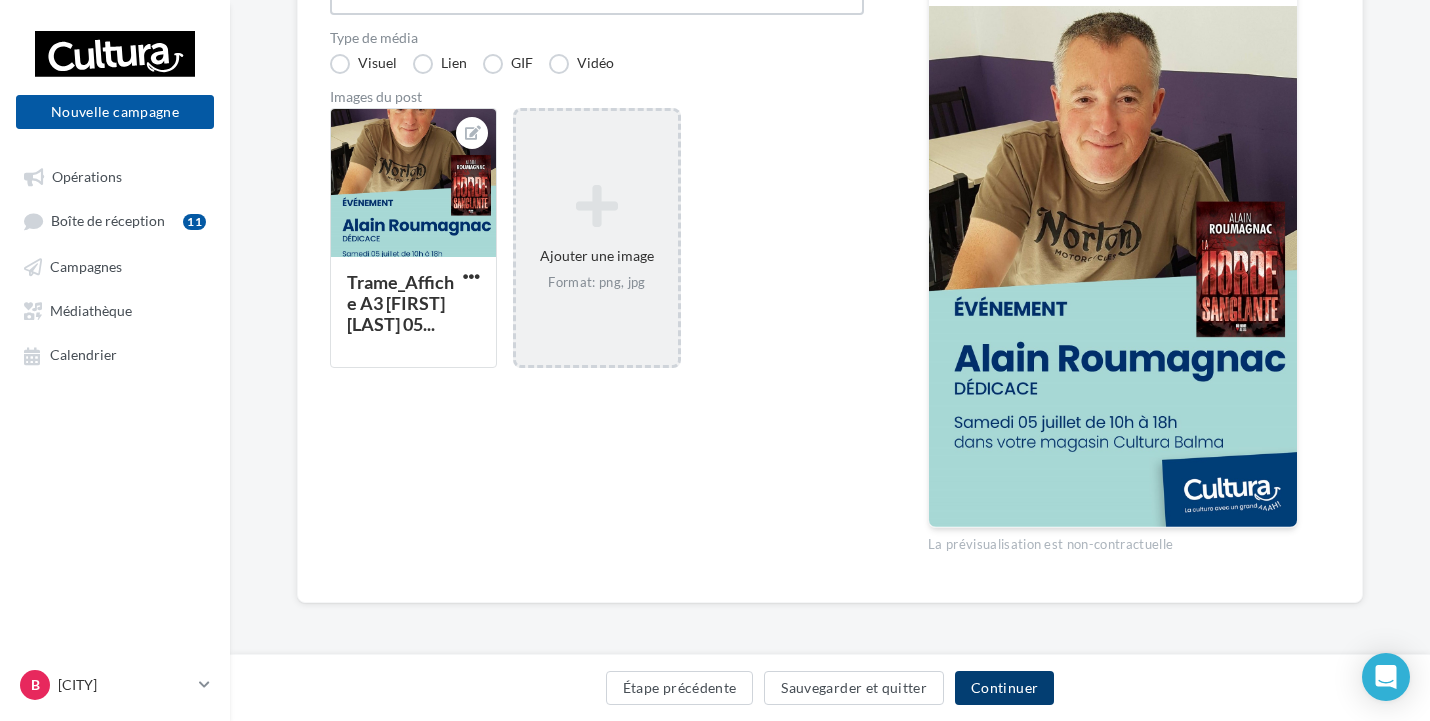 type on "**********" 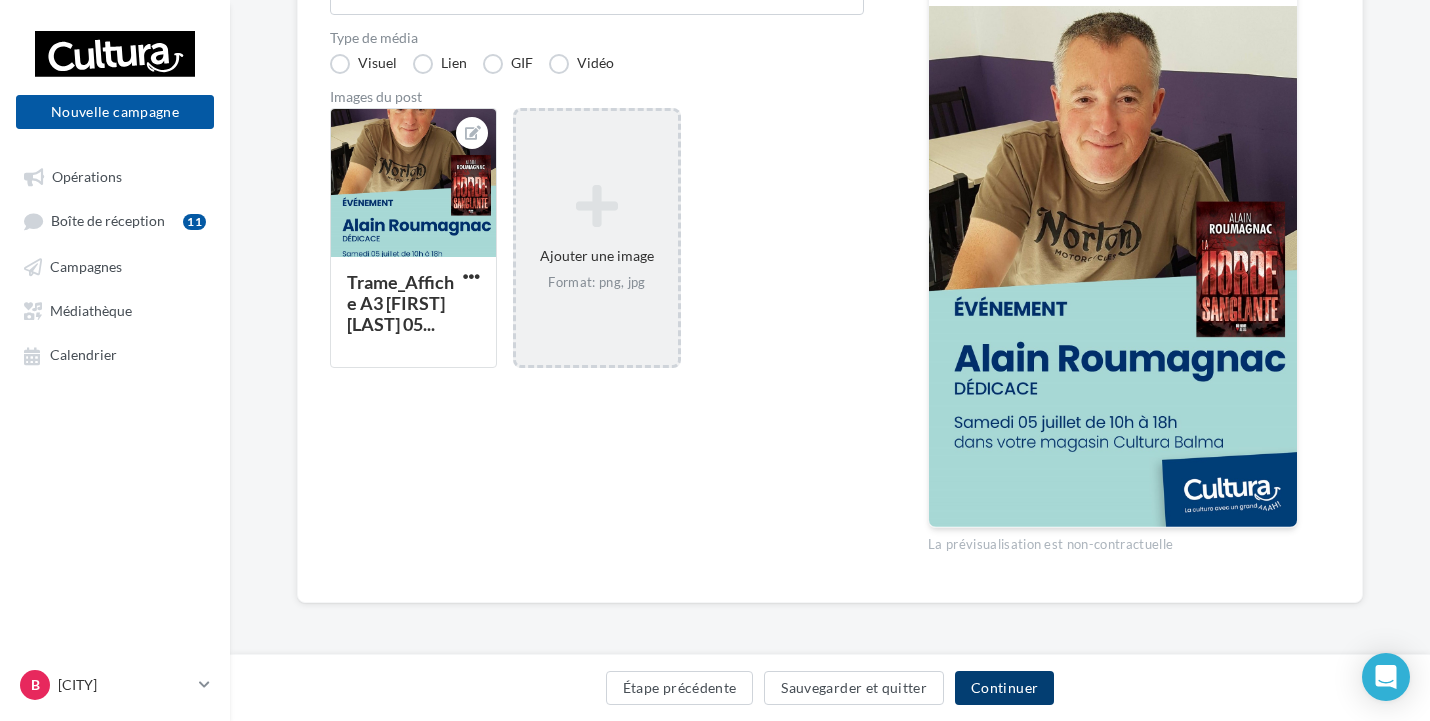 click on "Continuer" at bounding box center [1004, 688] 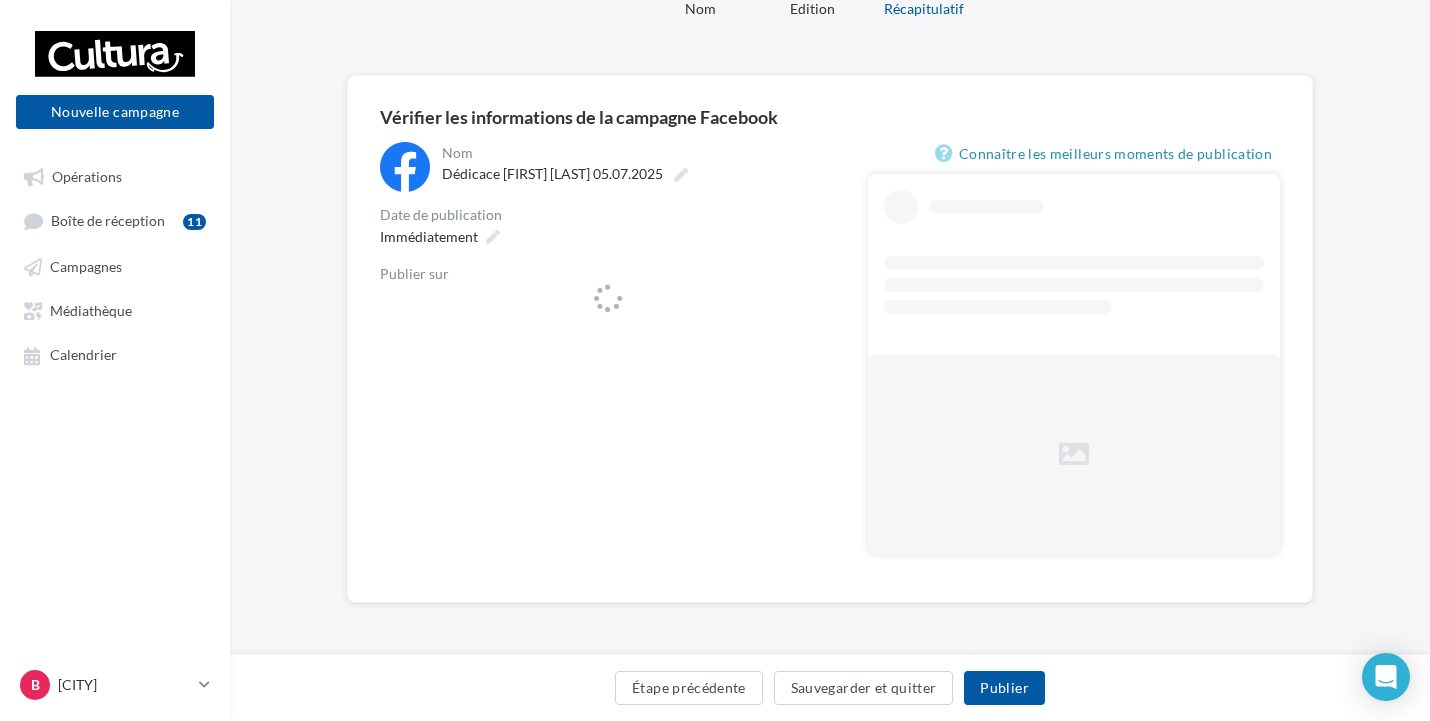 scroll, scrollTop: 0, scrollLeft: 0, axis: both 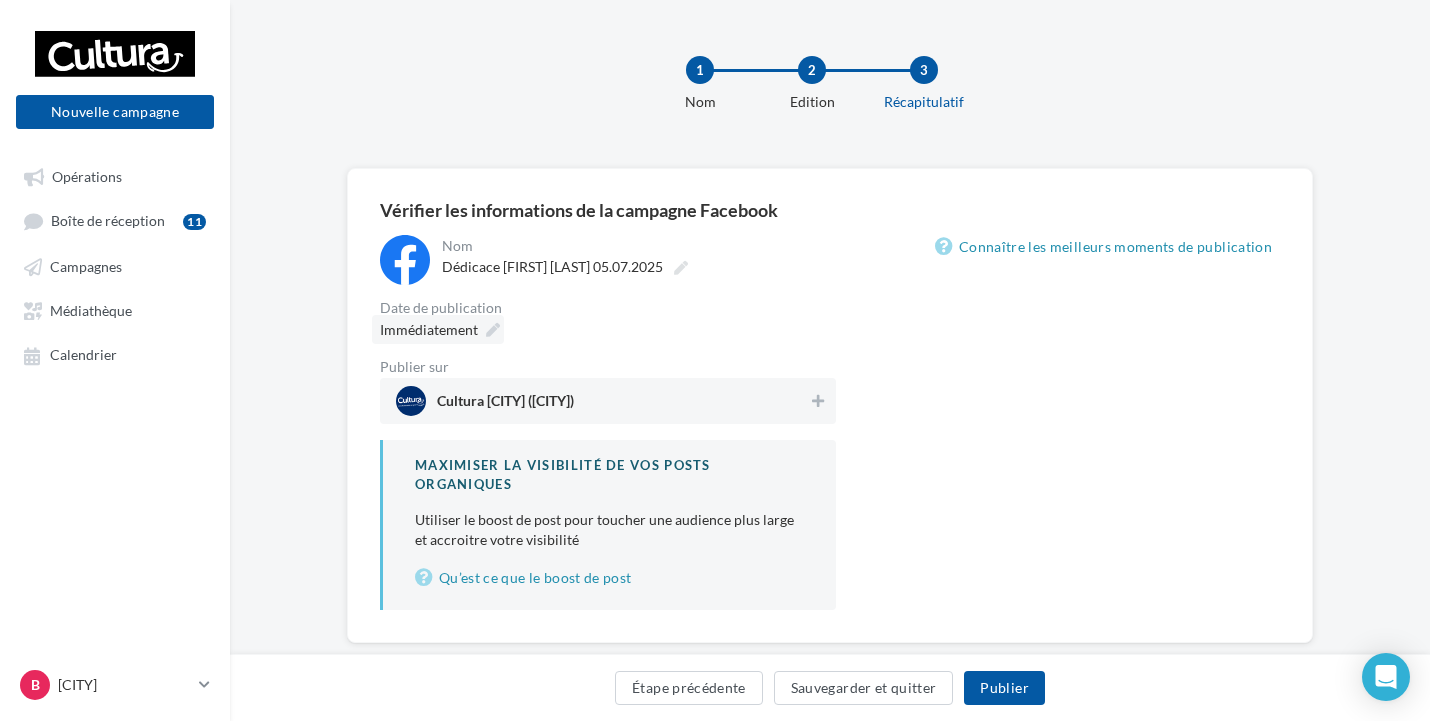 click on "Immédiatement" at bounding box center [438, 329] 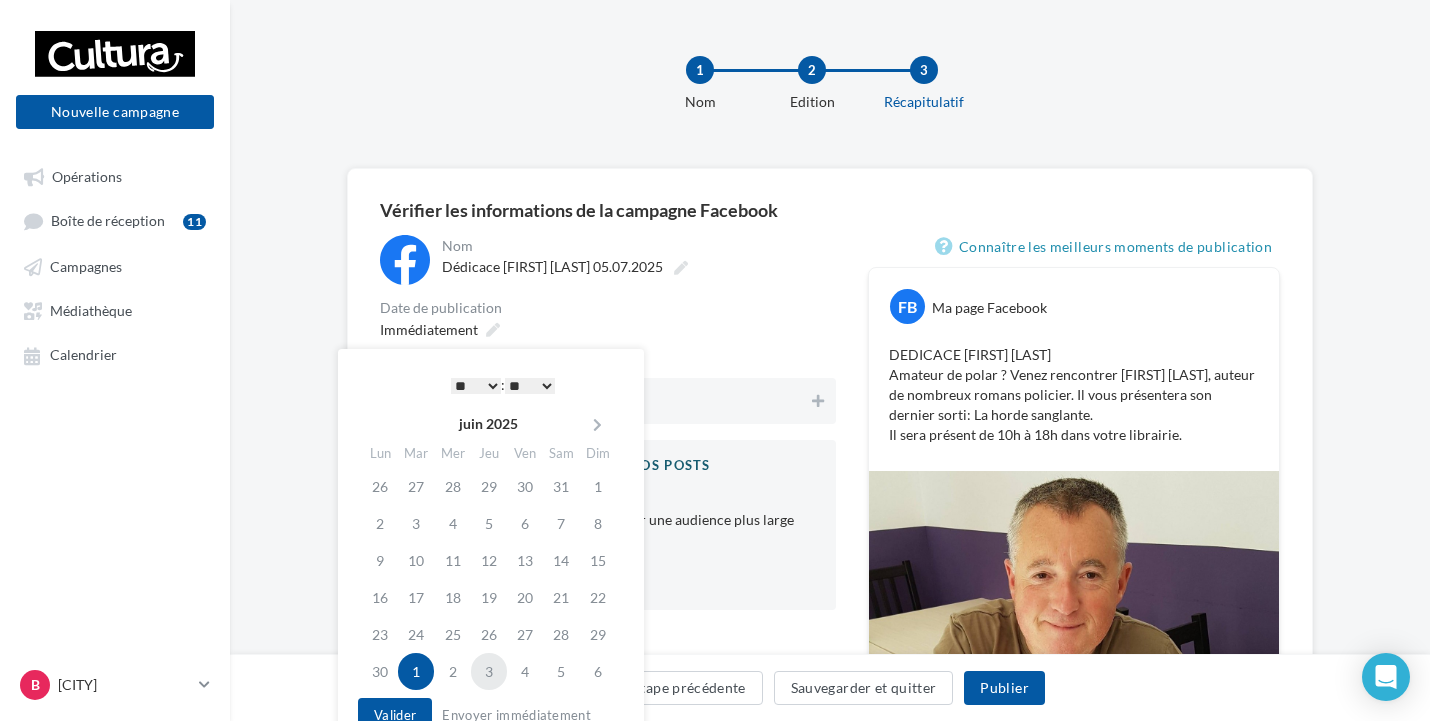 click on "3" at bounding box center [489, 671] 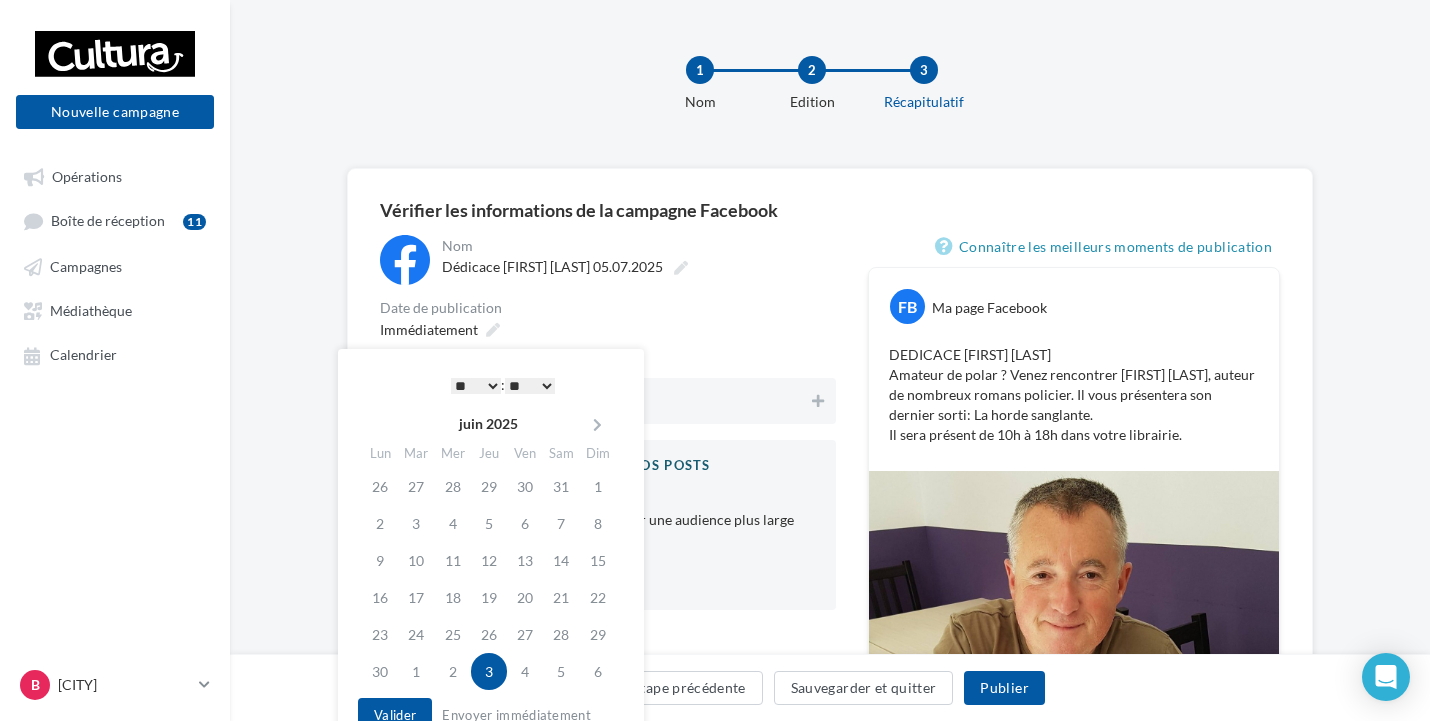 click on "**********" at bounding box center [608, 422] 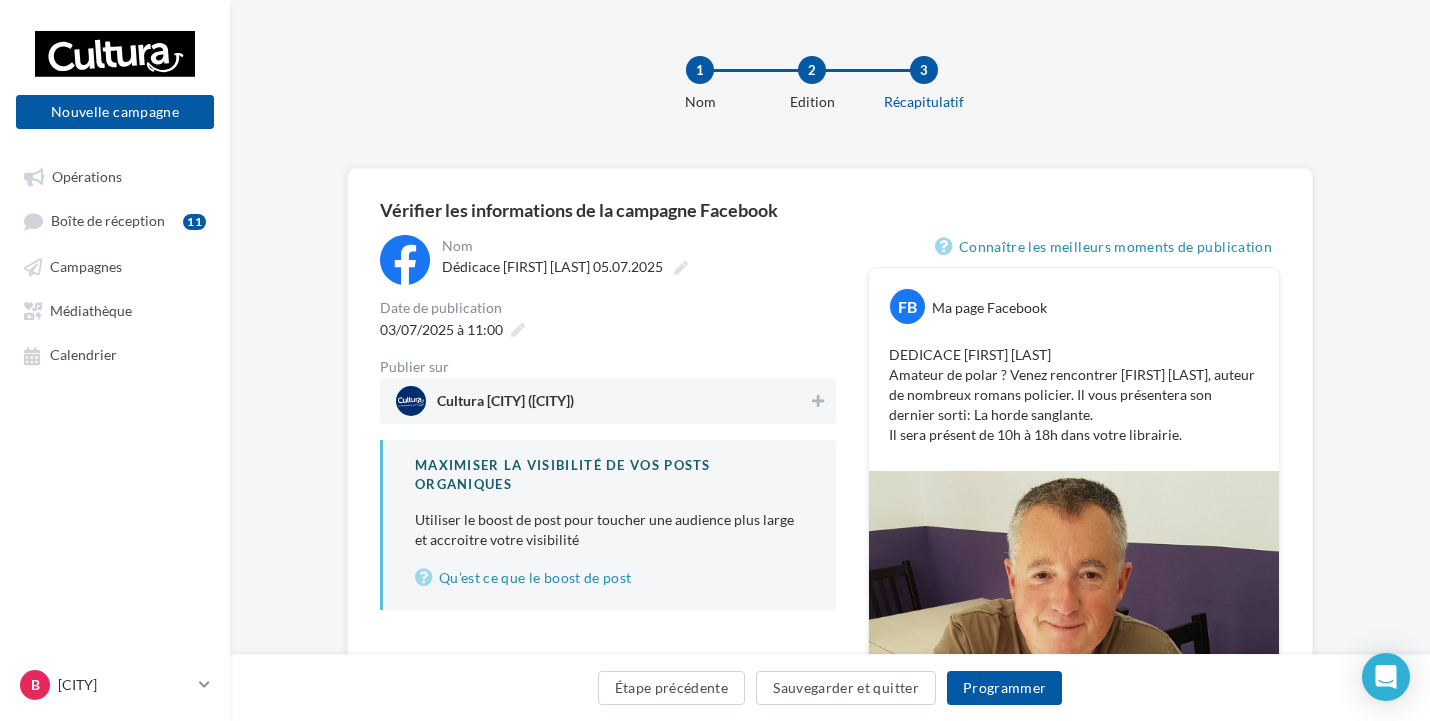 click on "Cultura Balma (Balma)" at bounding box center (602, 401) 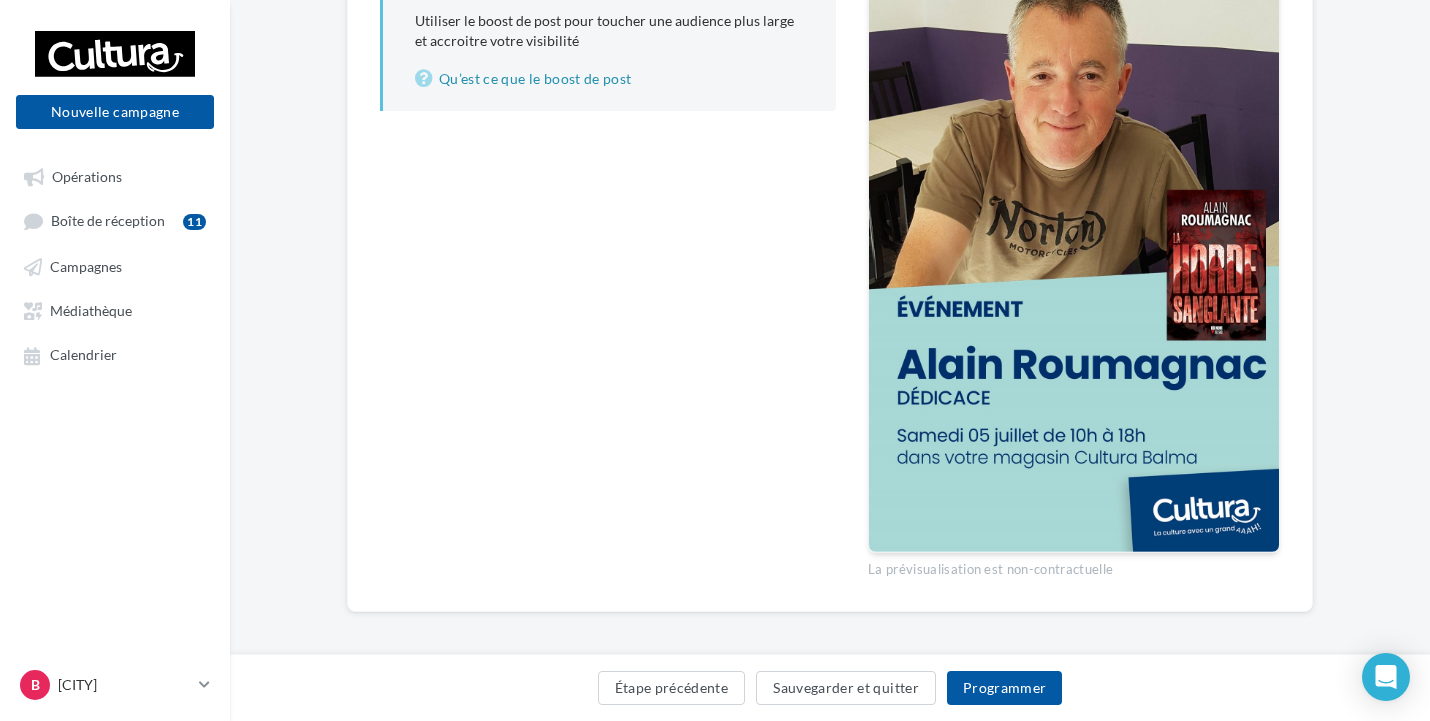 scroll, scrollTop: 500, scrollLeft: 0, axis: vertical 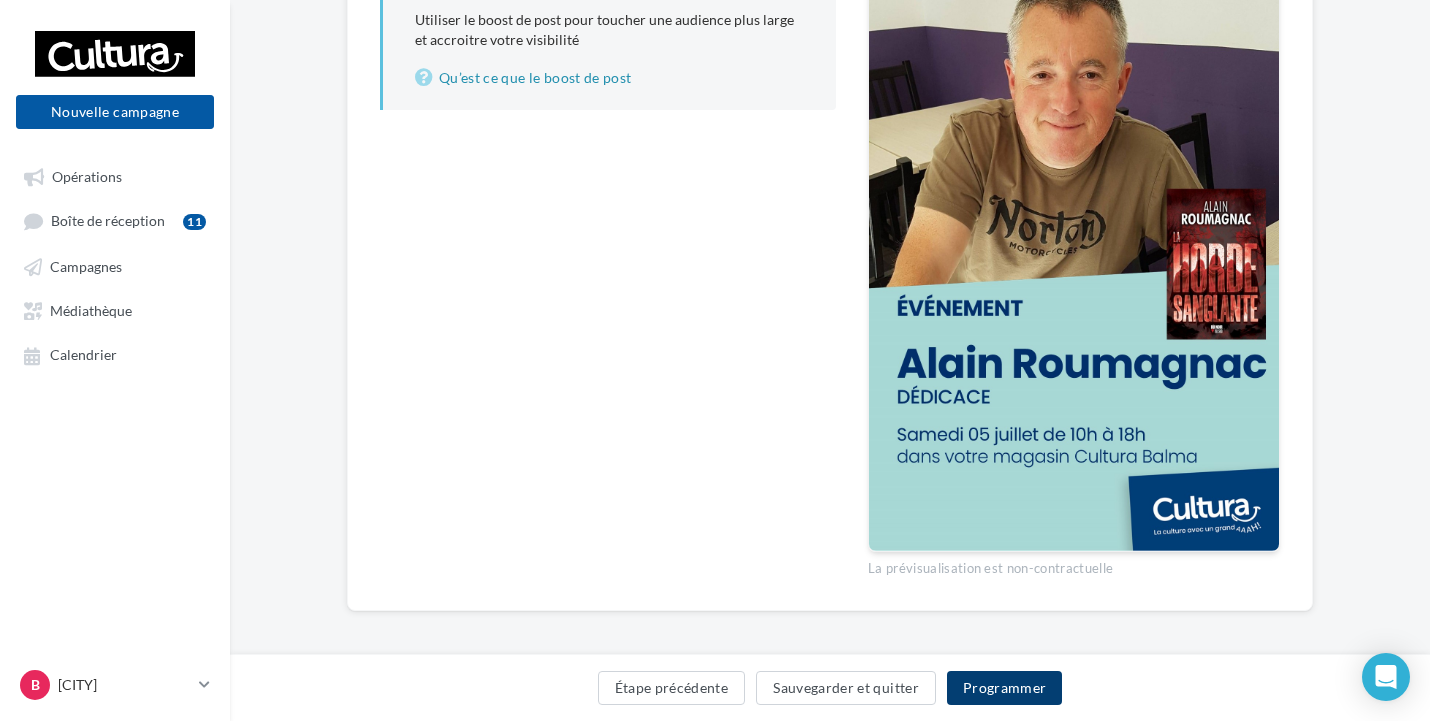 click on "Programmer" at bounding box center [1005, 688] 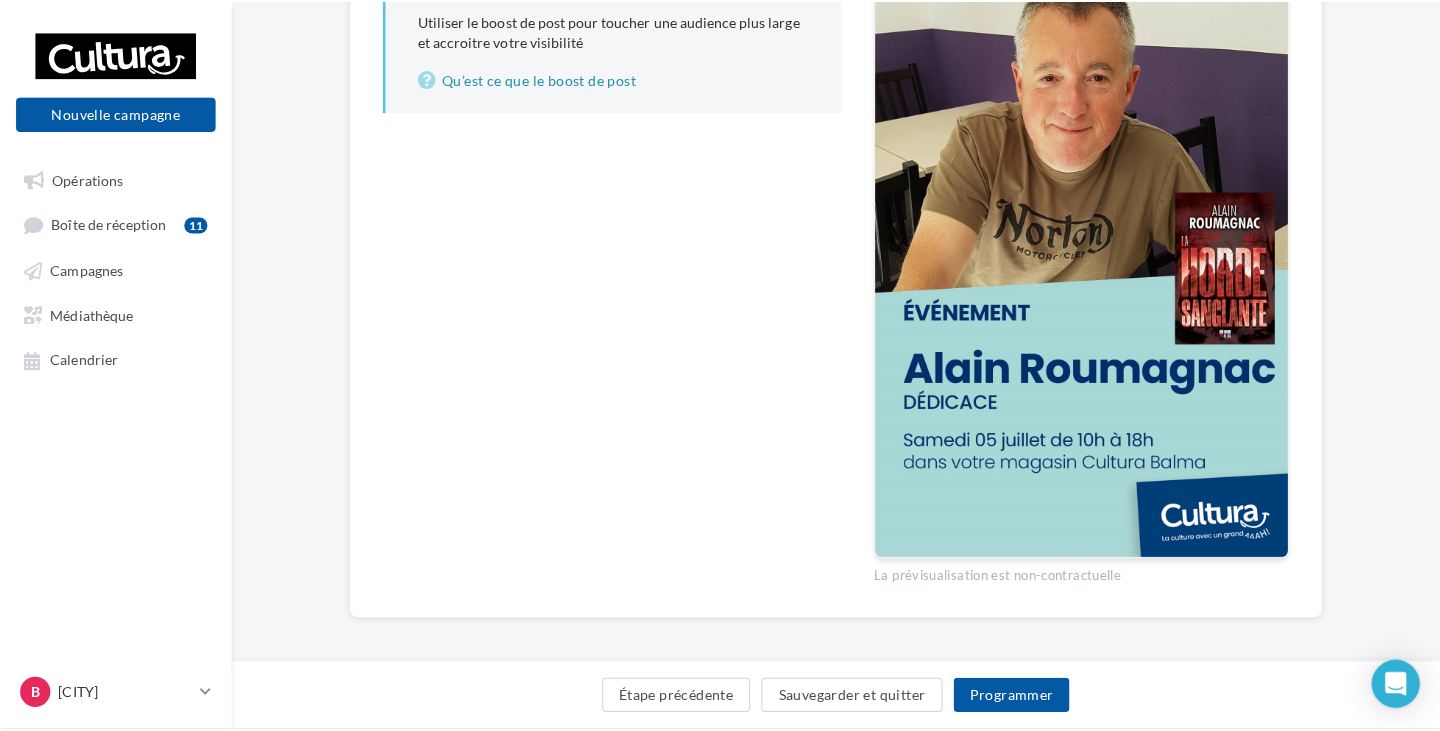 scroll, scrollTop: 498, scrollLeft: 0, axis: vertical 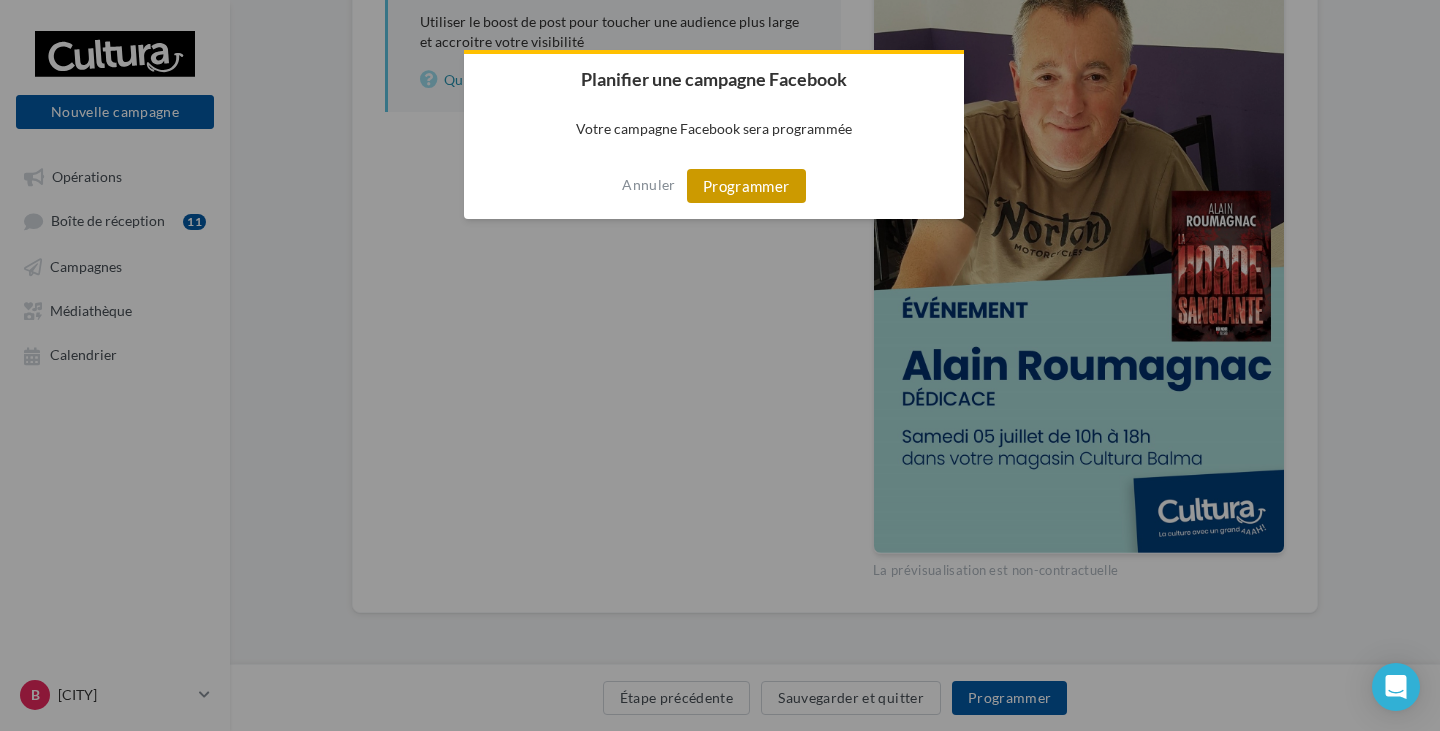 click on "Programmer" at bounding box center (746, 186) 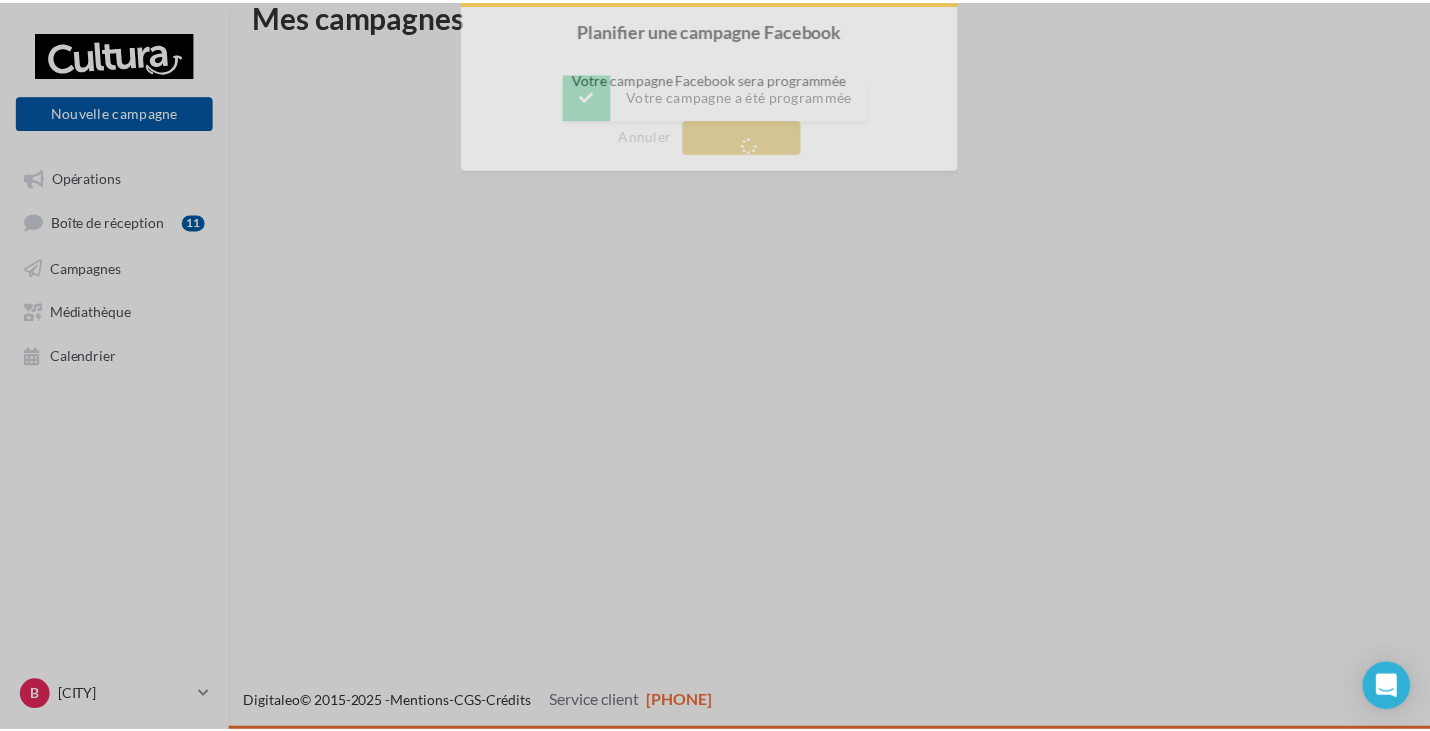 scroll, scrollTop: 32, scrollLeft: 0, axis: vertical 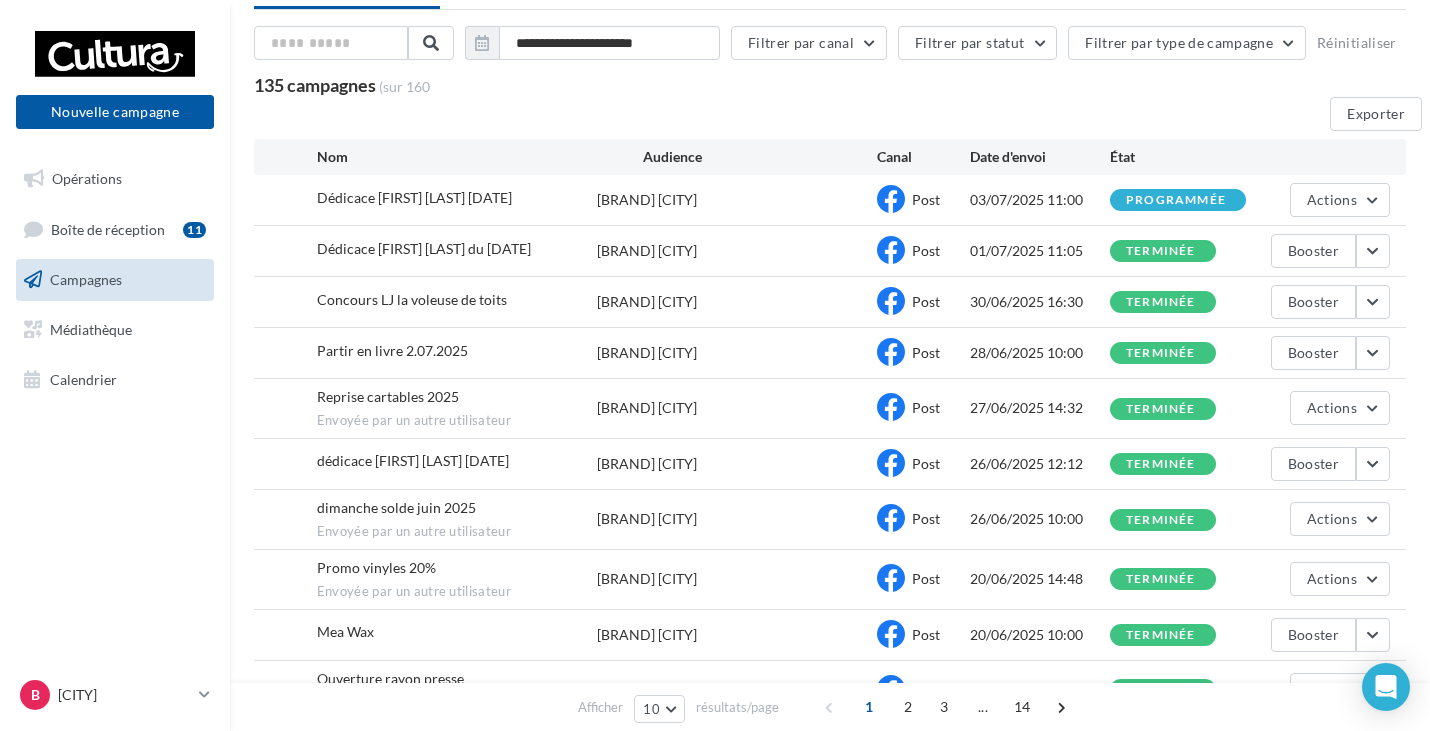 click on "[ALPHANUMERIC] [CITY] [ALPHANUMERIC]" at bounding box center [115, 703] 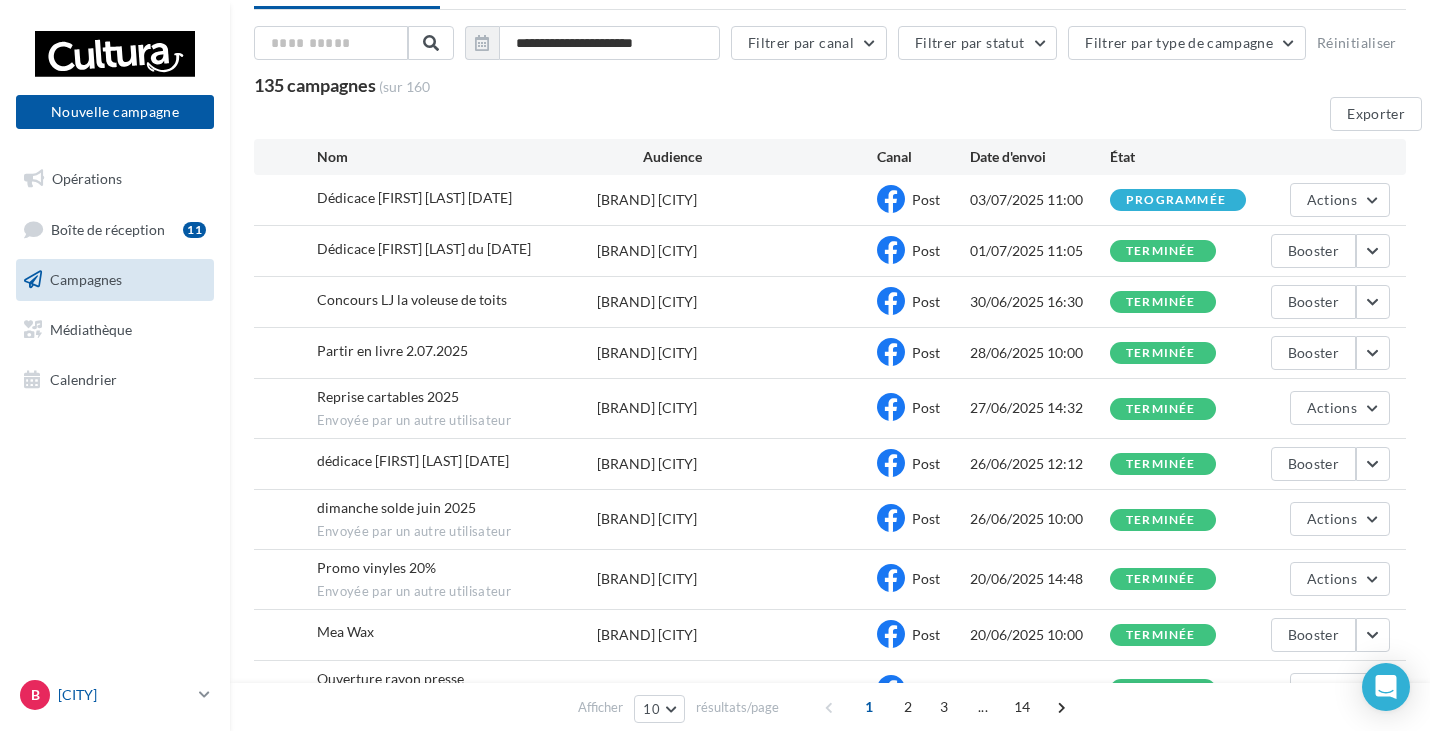 click on "[ALPHANUMERIC] [CITY] [ALPHANUMERIC]" at bounding box center (115, 695) 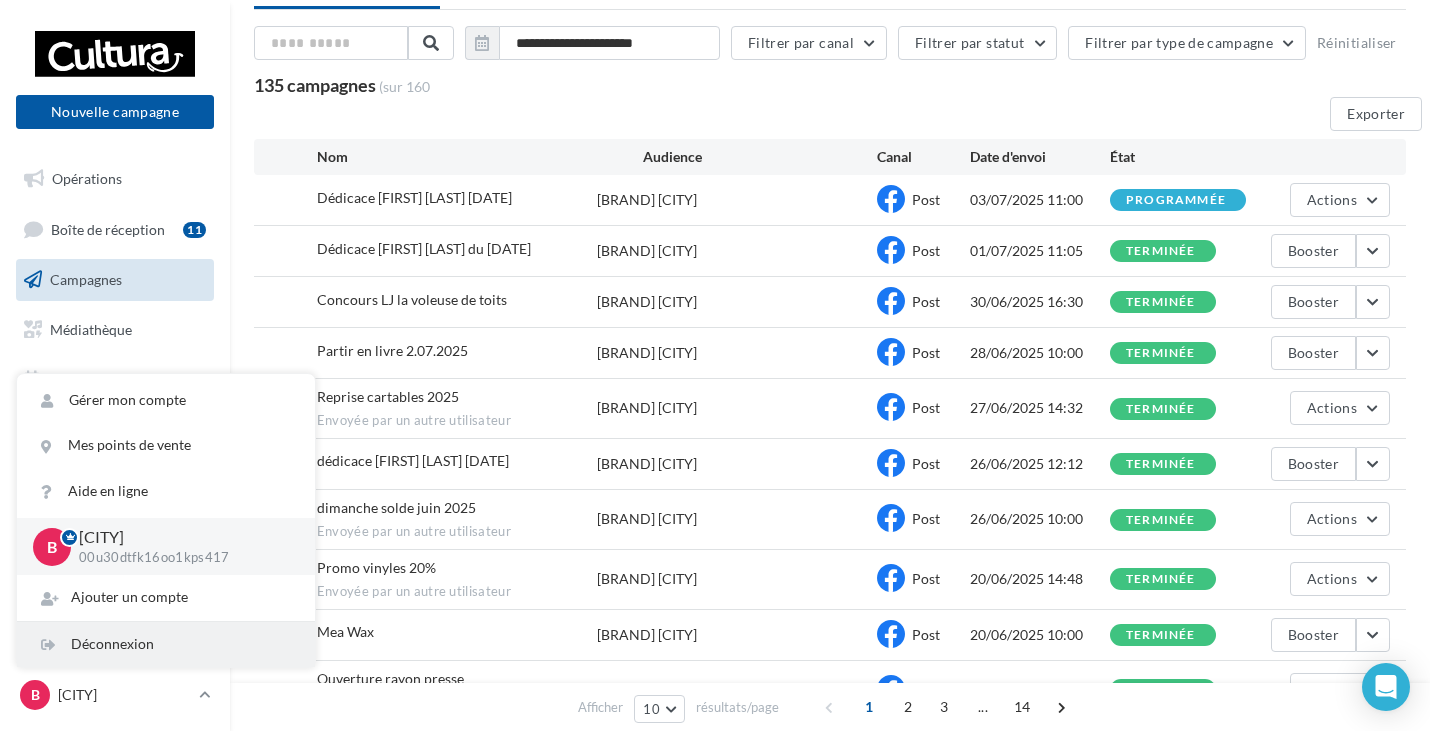 click on "Déconnexion" at bounding box center (166, 644) 